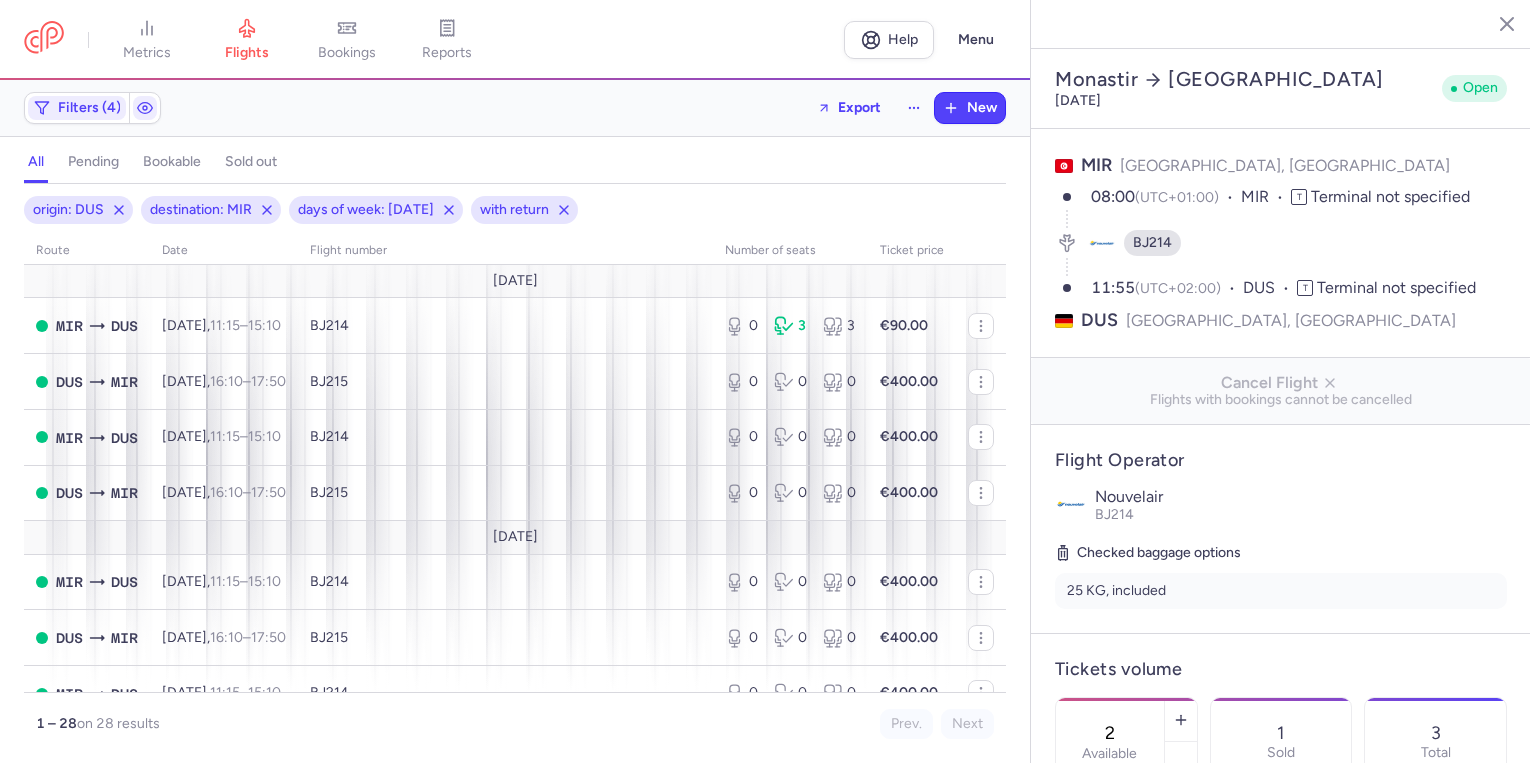 select on "days" 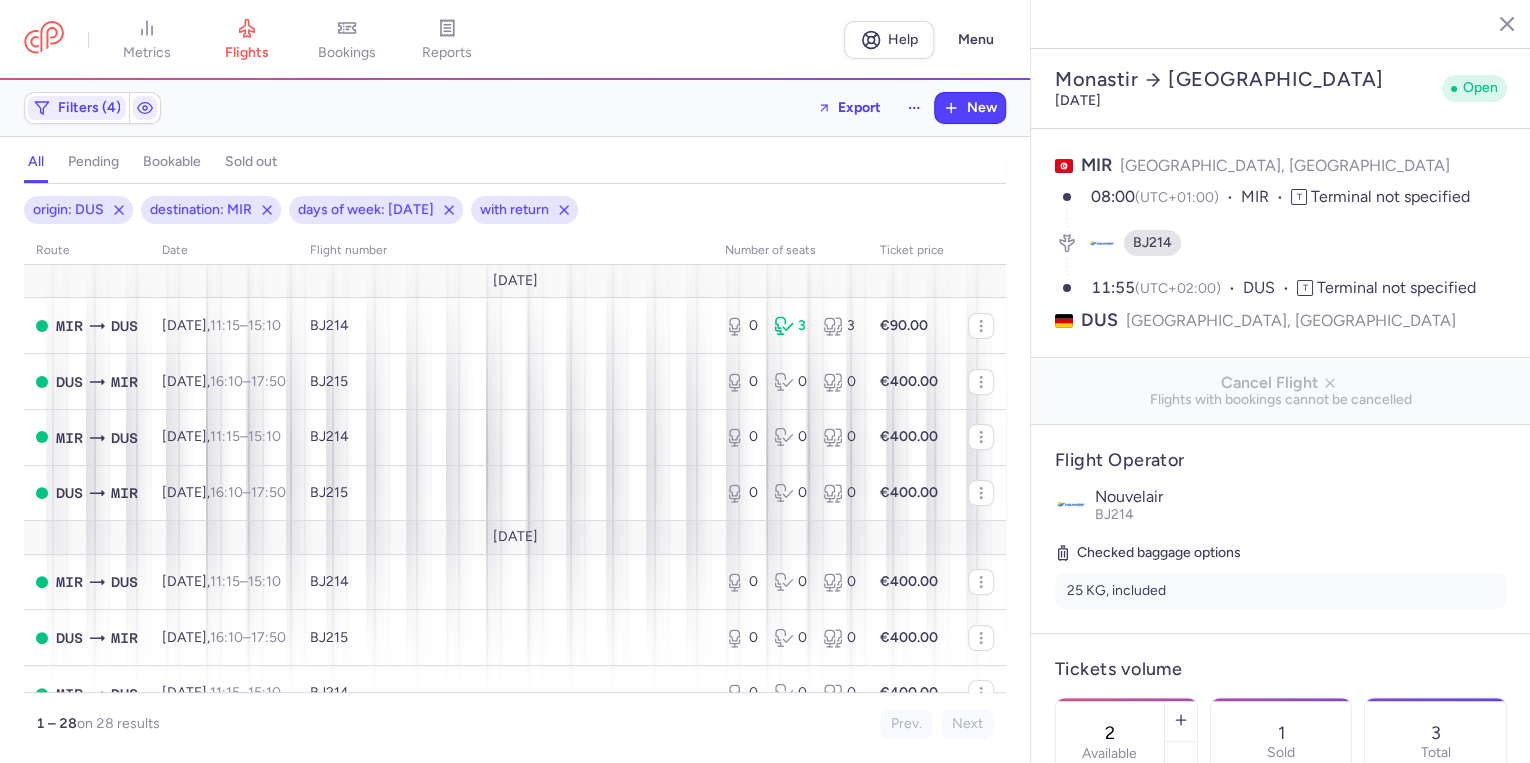 click on "destination: MIR" at bounding box center [201, 210] 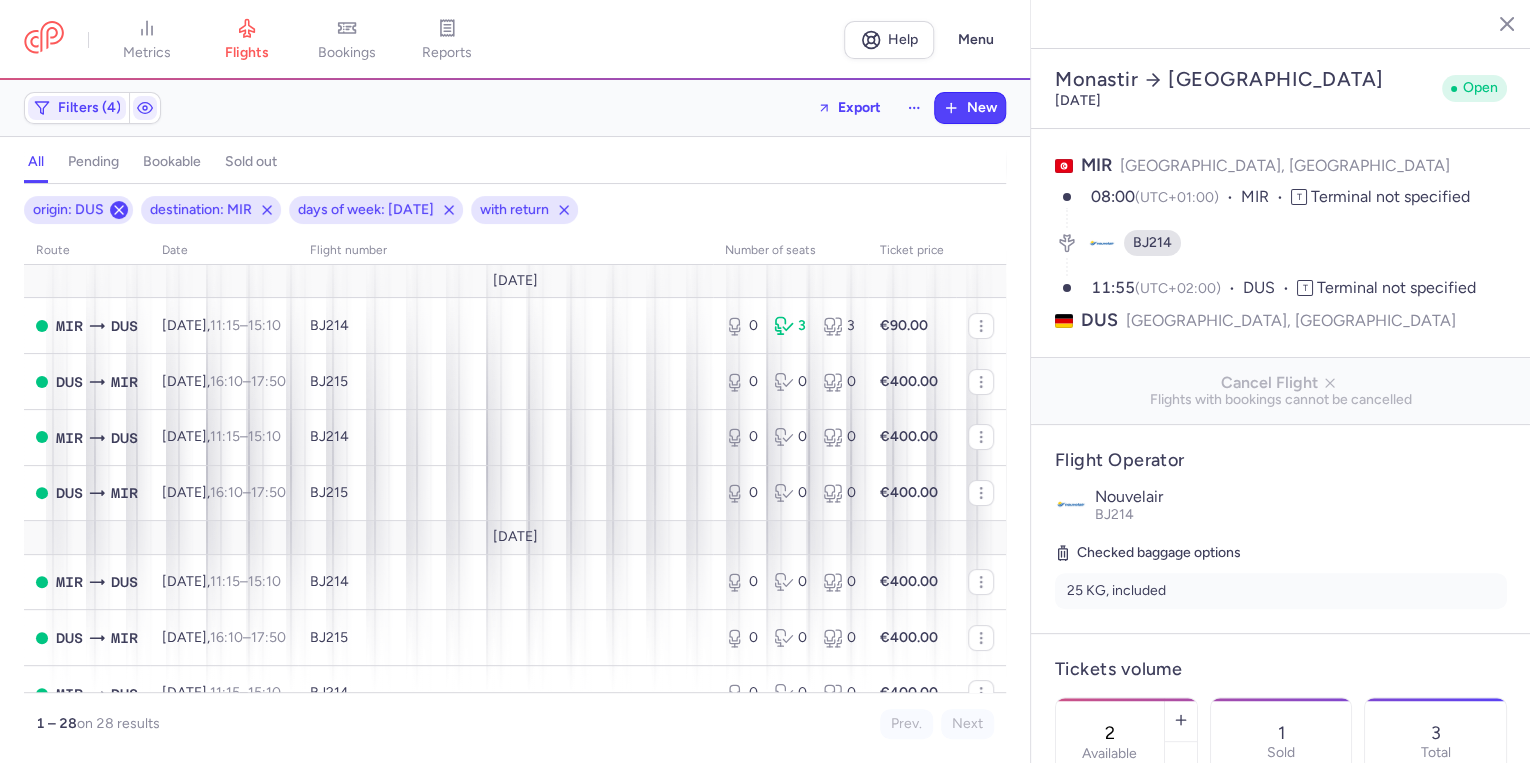 click 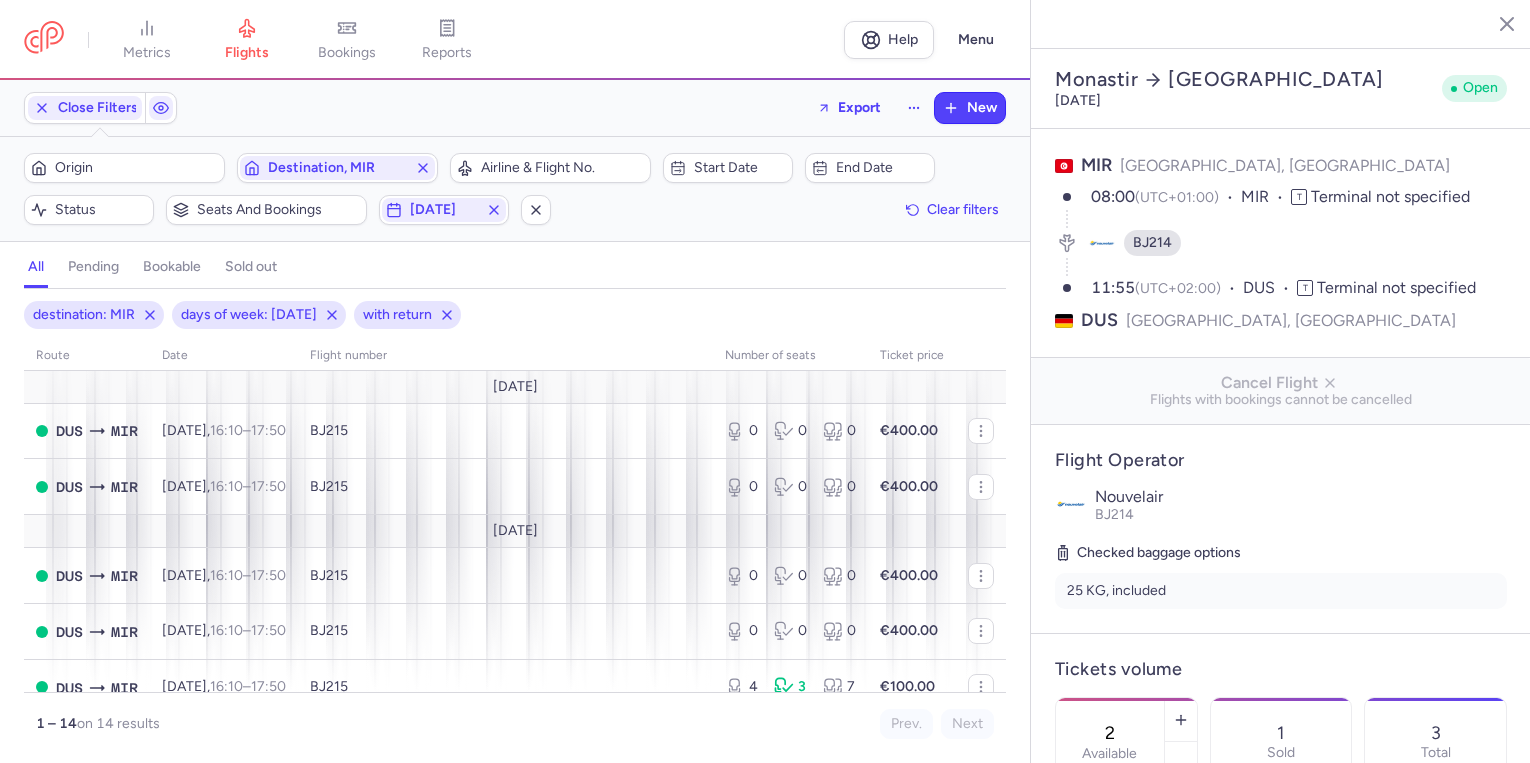 select on "days" 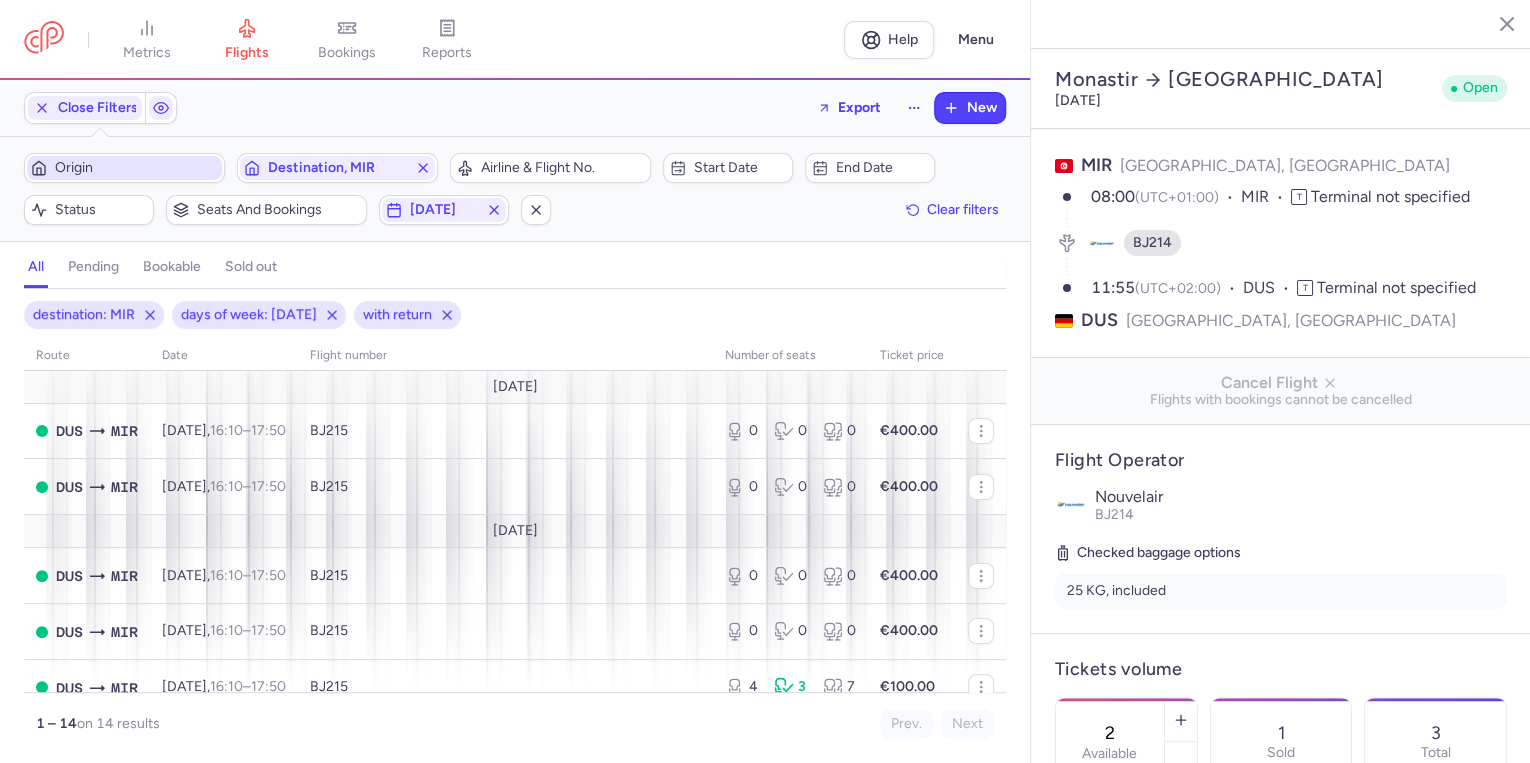 click on "Origin" at bounding box center [136, 168] 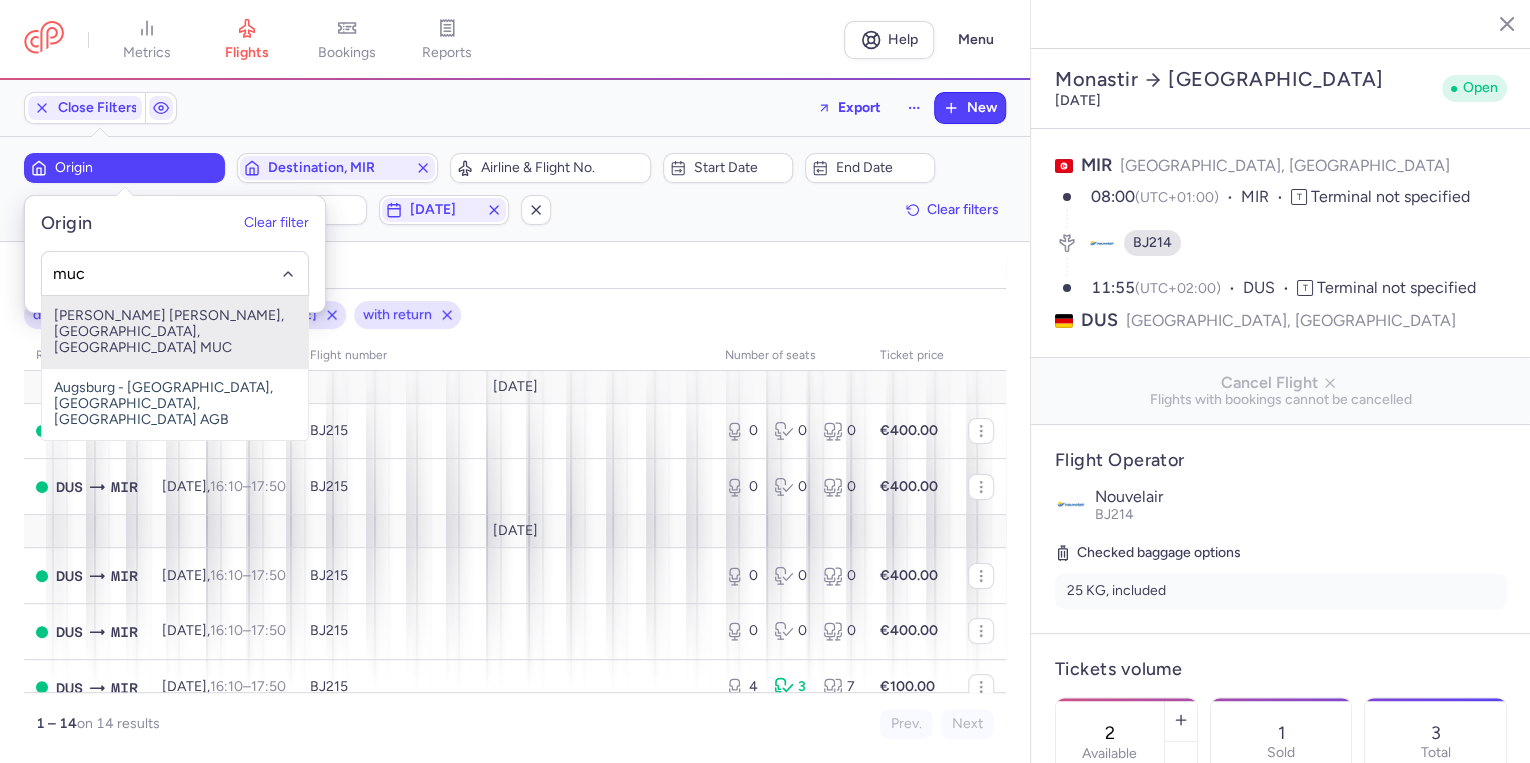 click on "[PERSON_NAME] [PERSON_NAME], [GEOGRAPHIC_DATA], [GEOGRAPHIC_DATA] MUC" at bounding box center [175, 332] 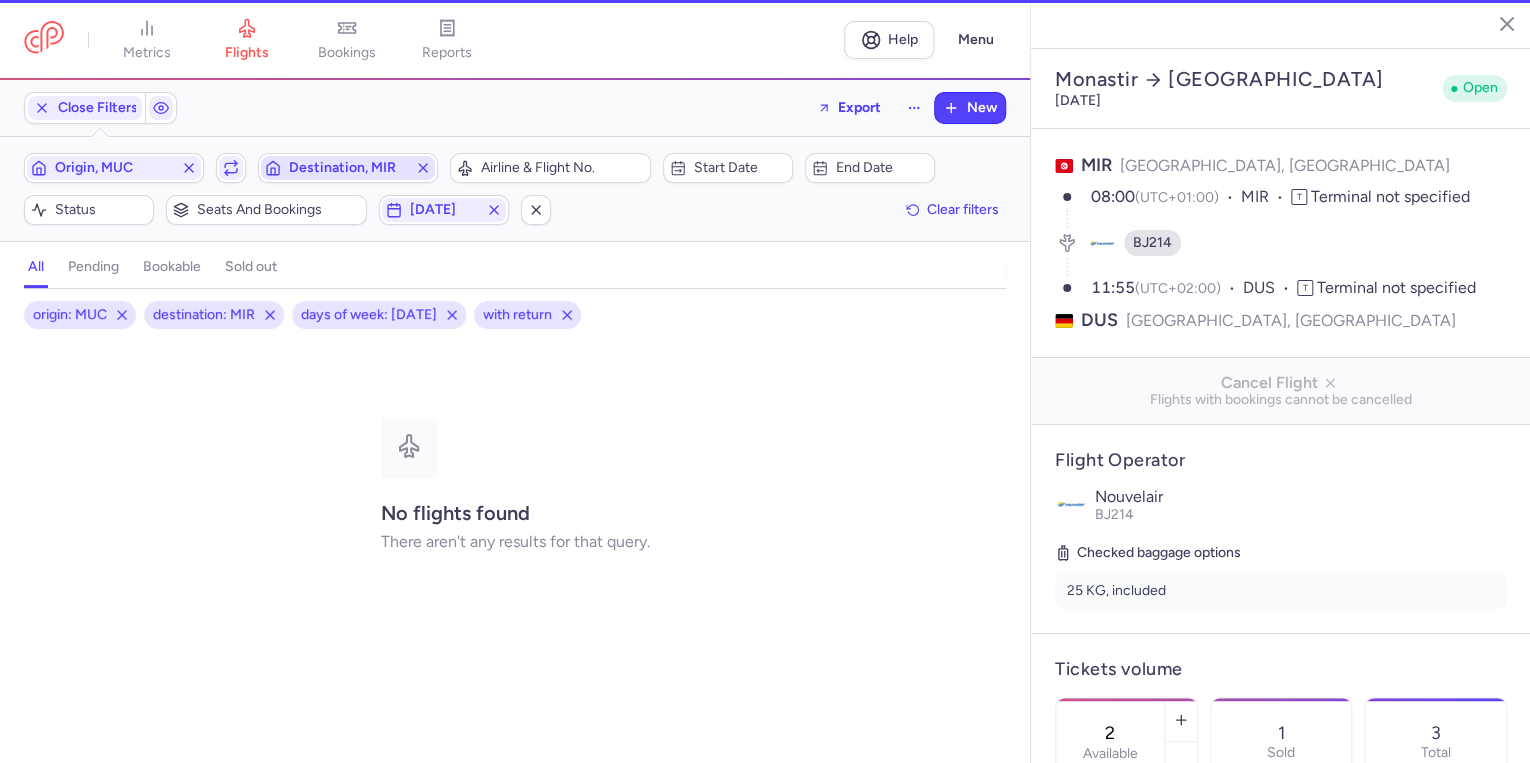click on "Destination, MIR" at bounding box center (348, 168) 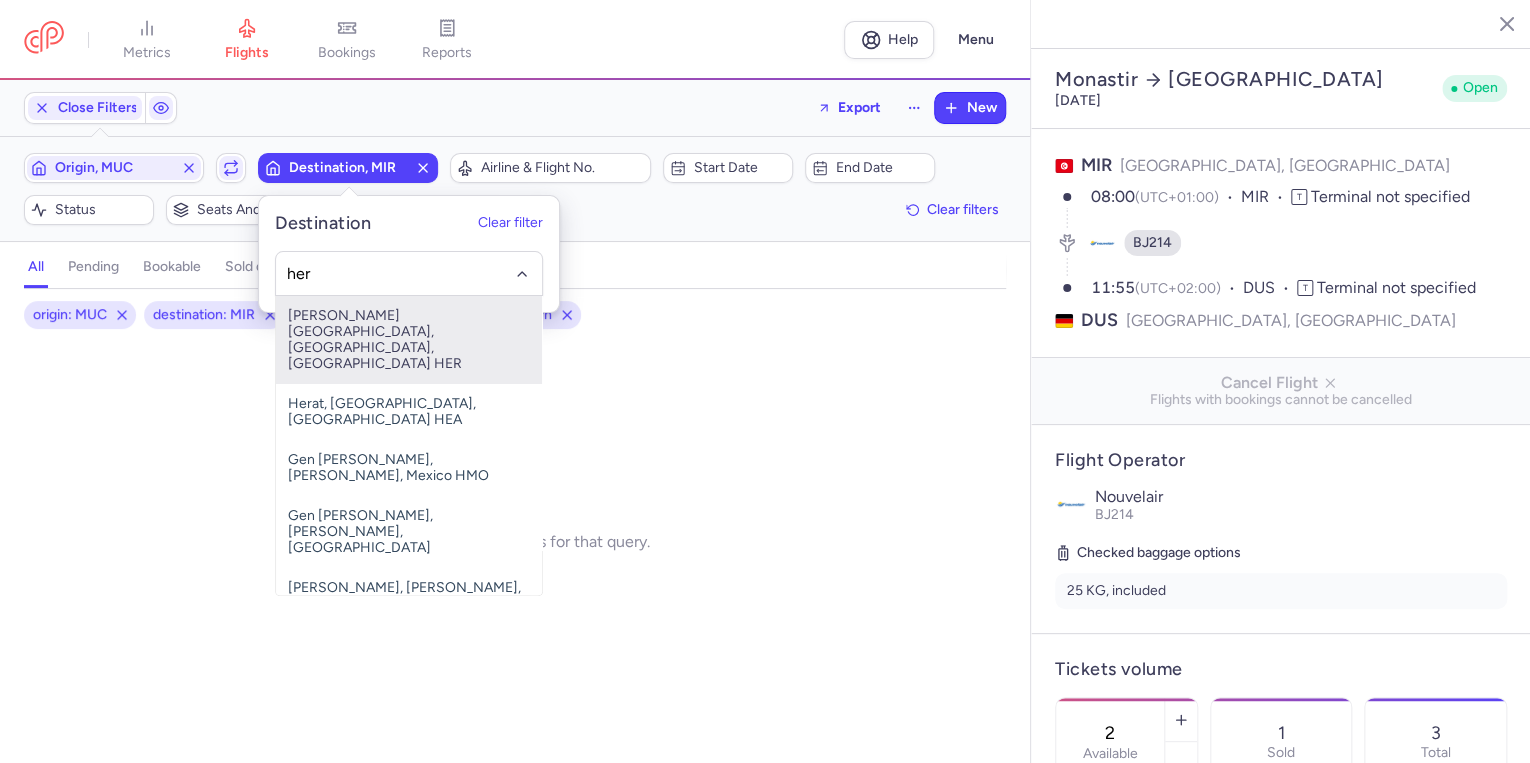 click on "[PERSON_NAME][GEOGRAPHIC_DATA], [GEOGRAPHIC_DATA], [GEOGRAPHIC_DATA] HER" at bounding box center (409, 340) 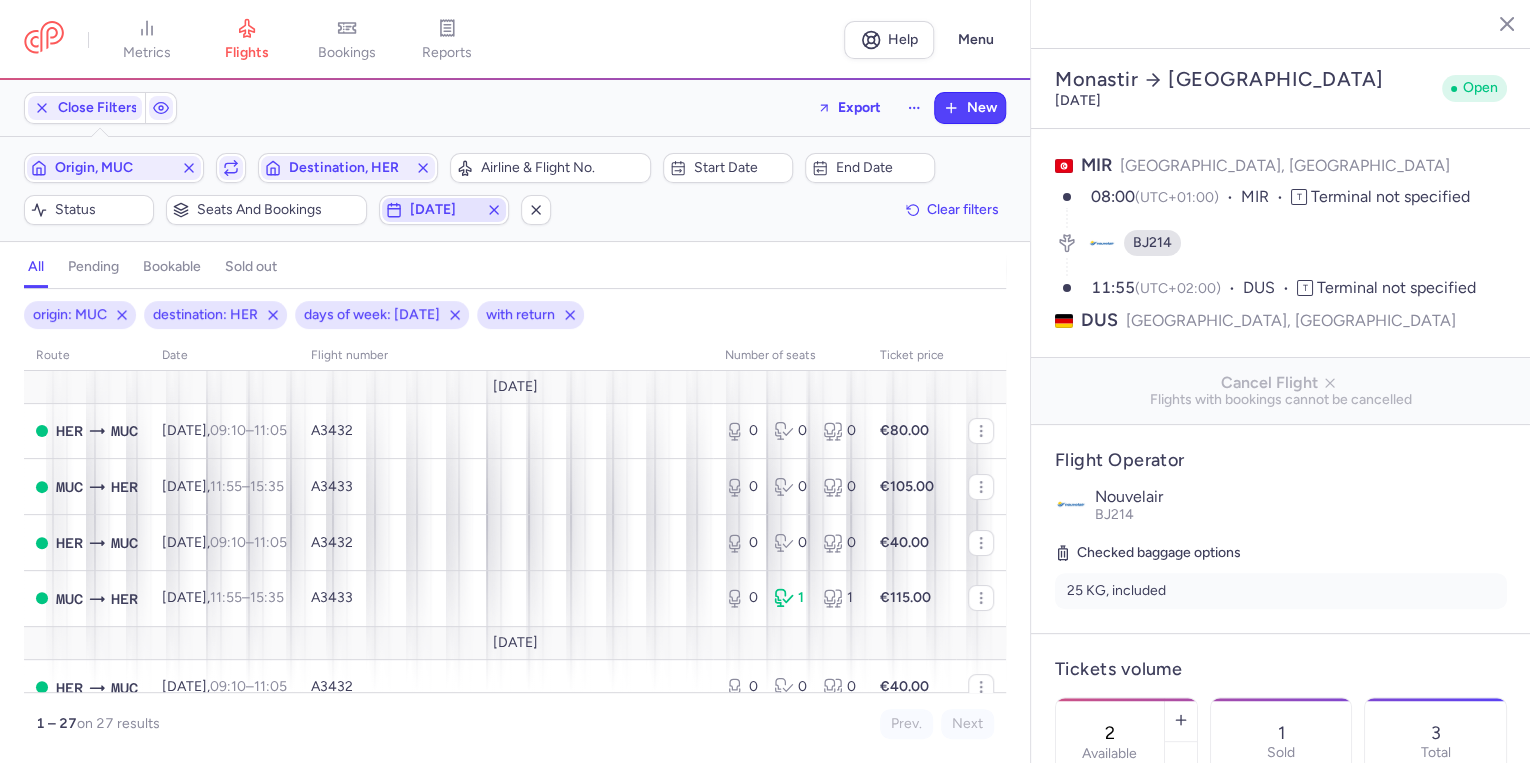 click on "[DATE]" at bounding box center [444, 210] 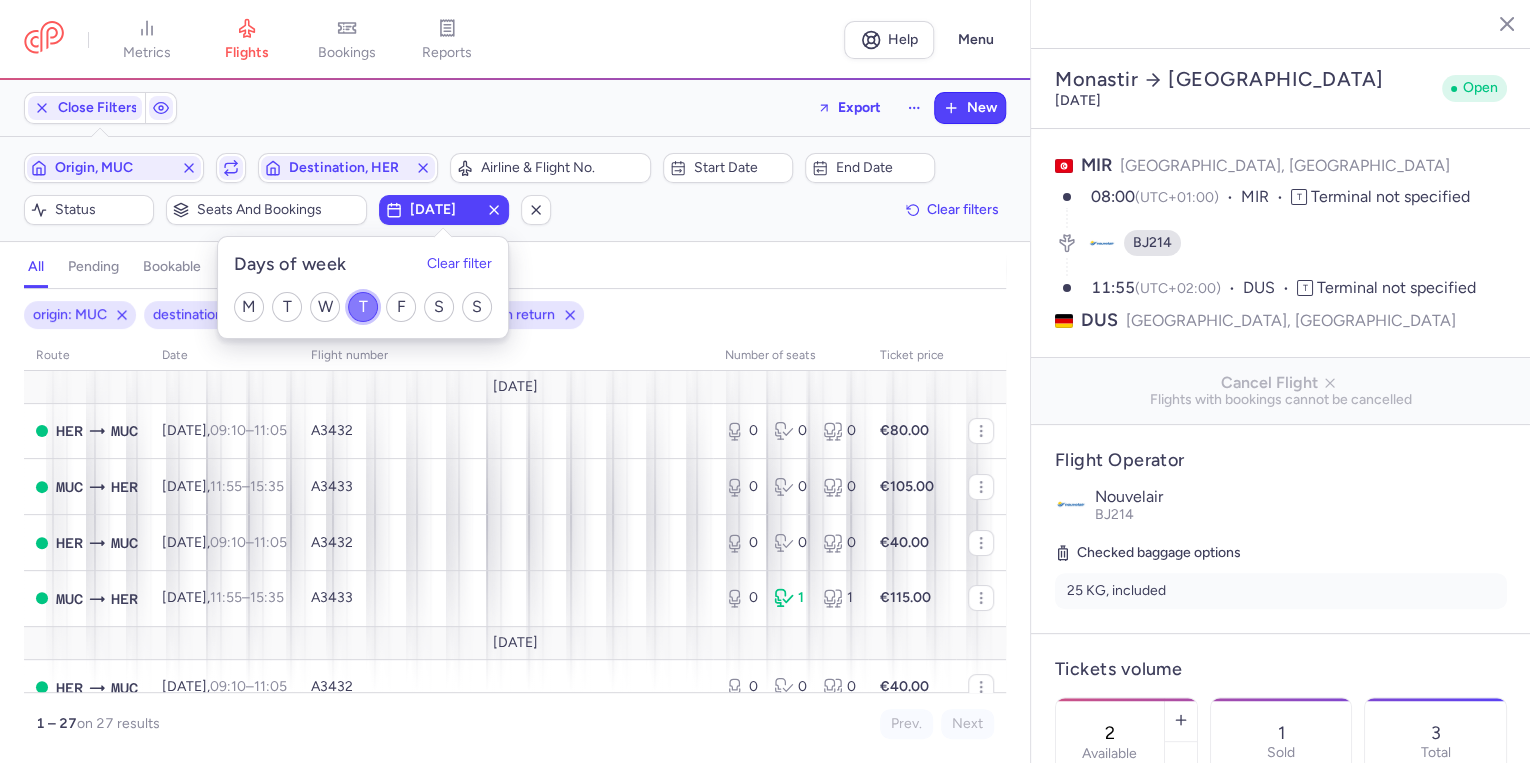 click on "T" at bounding box center [363, 307] 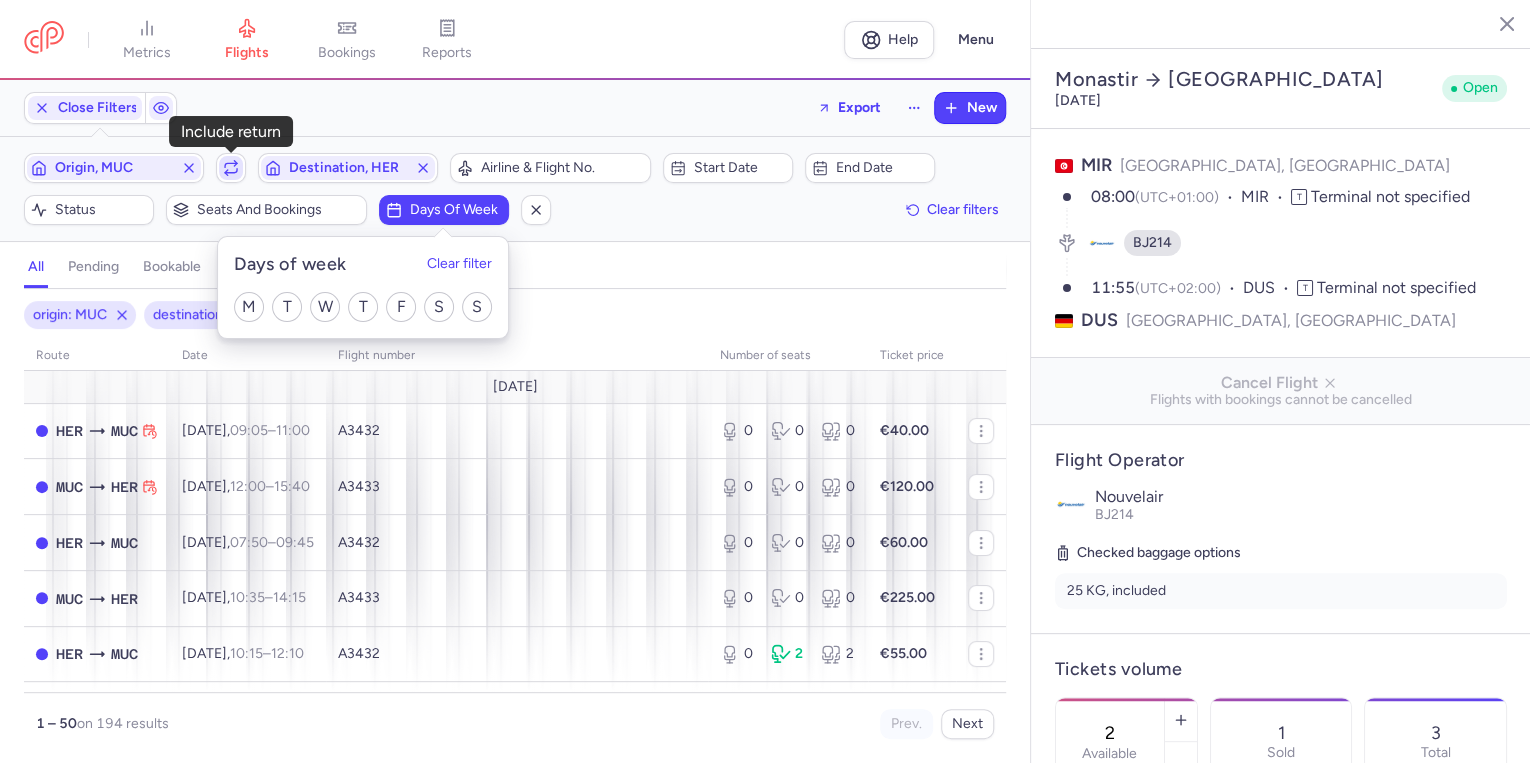 click 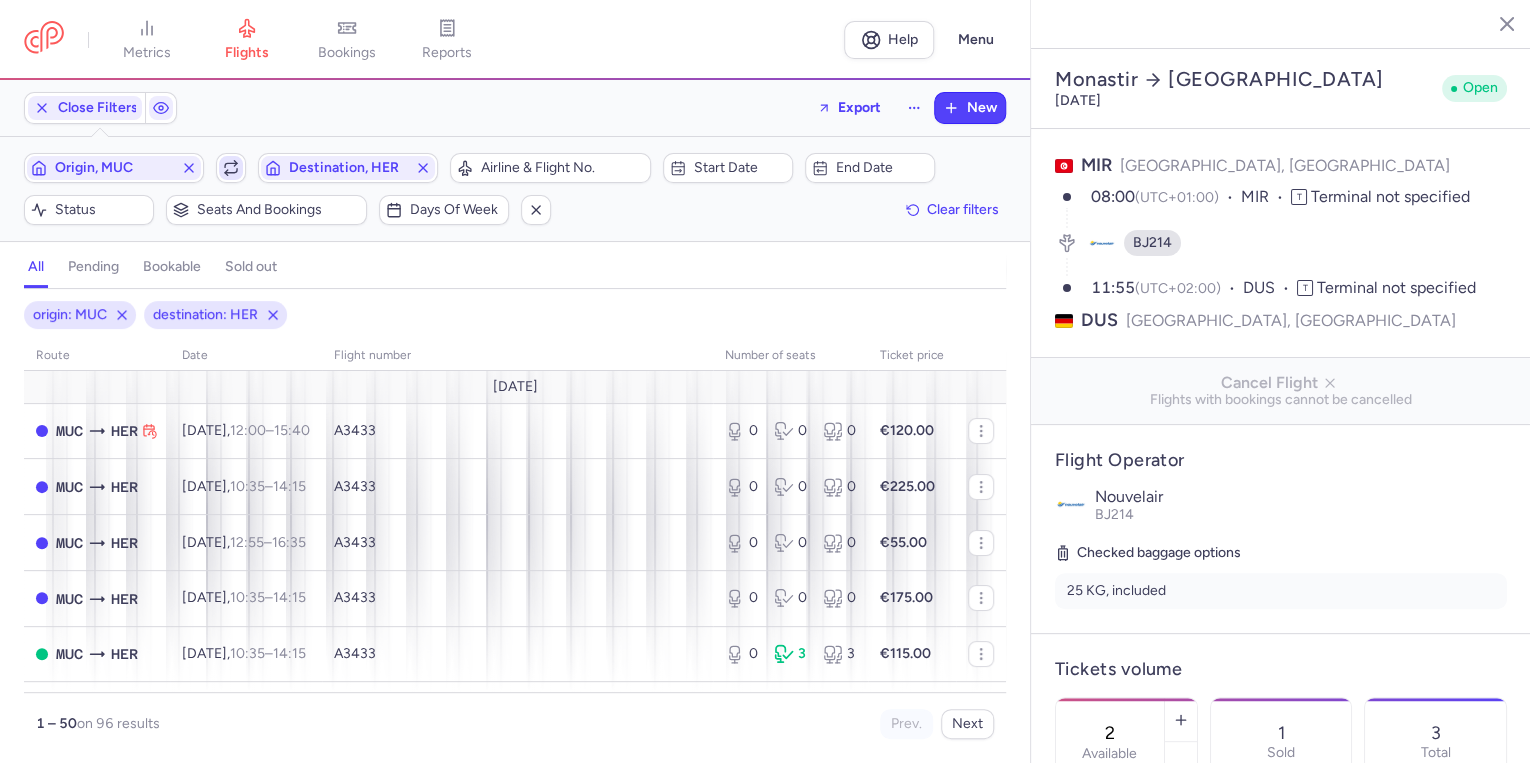 click 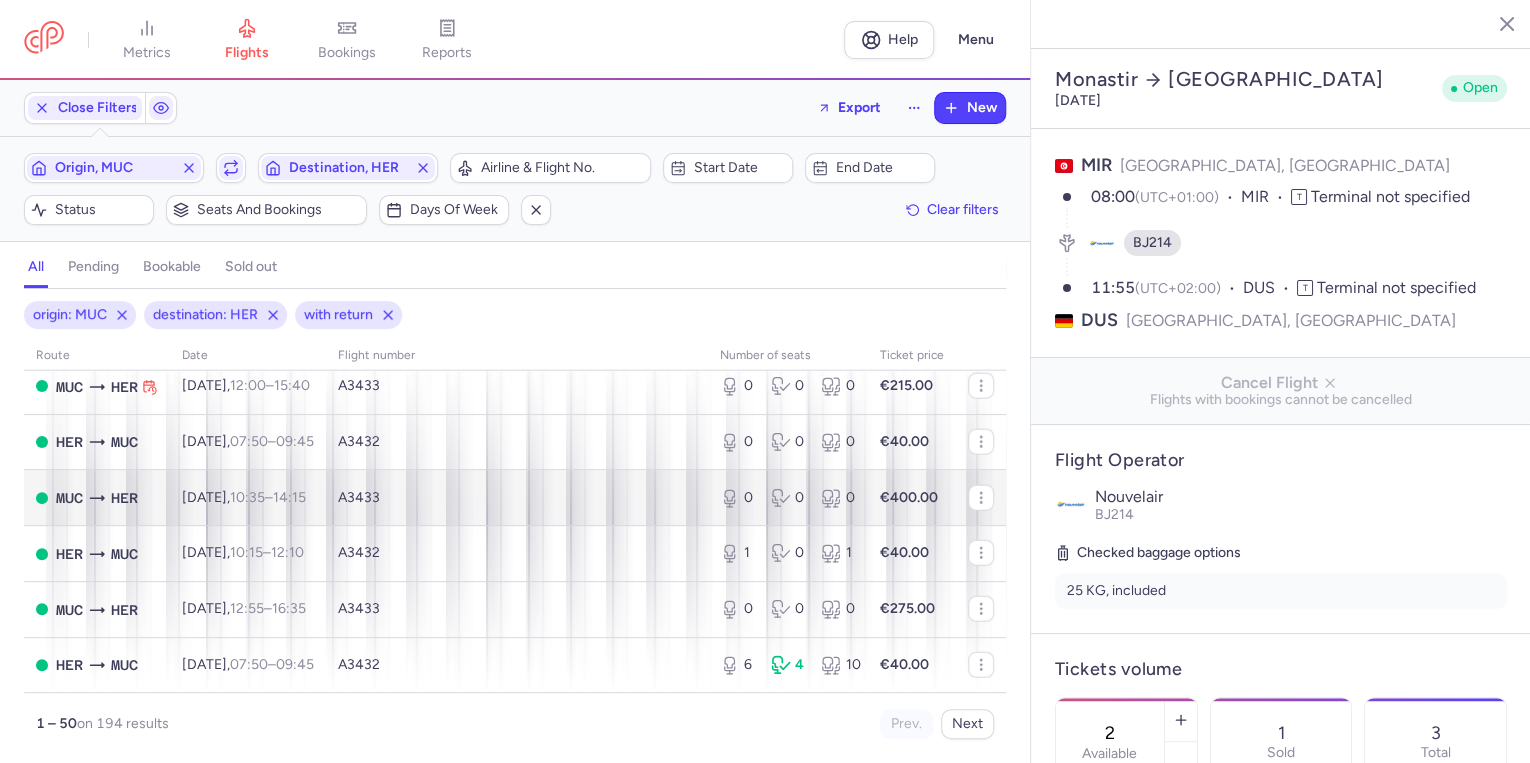 scroll, scrollTop: 2593, scrollLeft: 0, axis: vertical 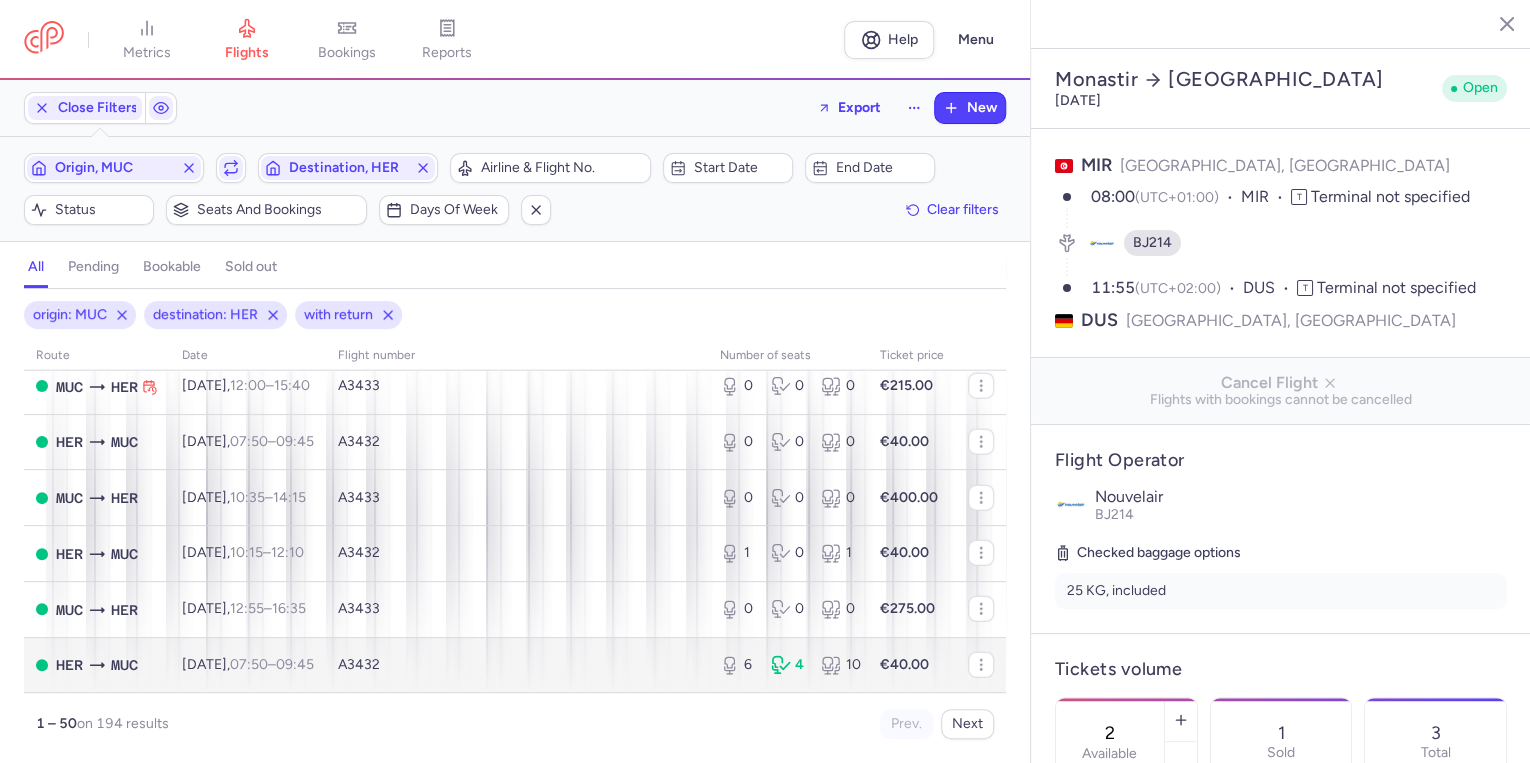 type 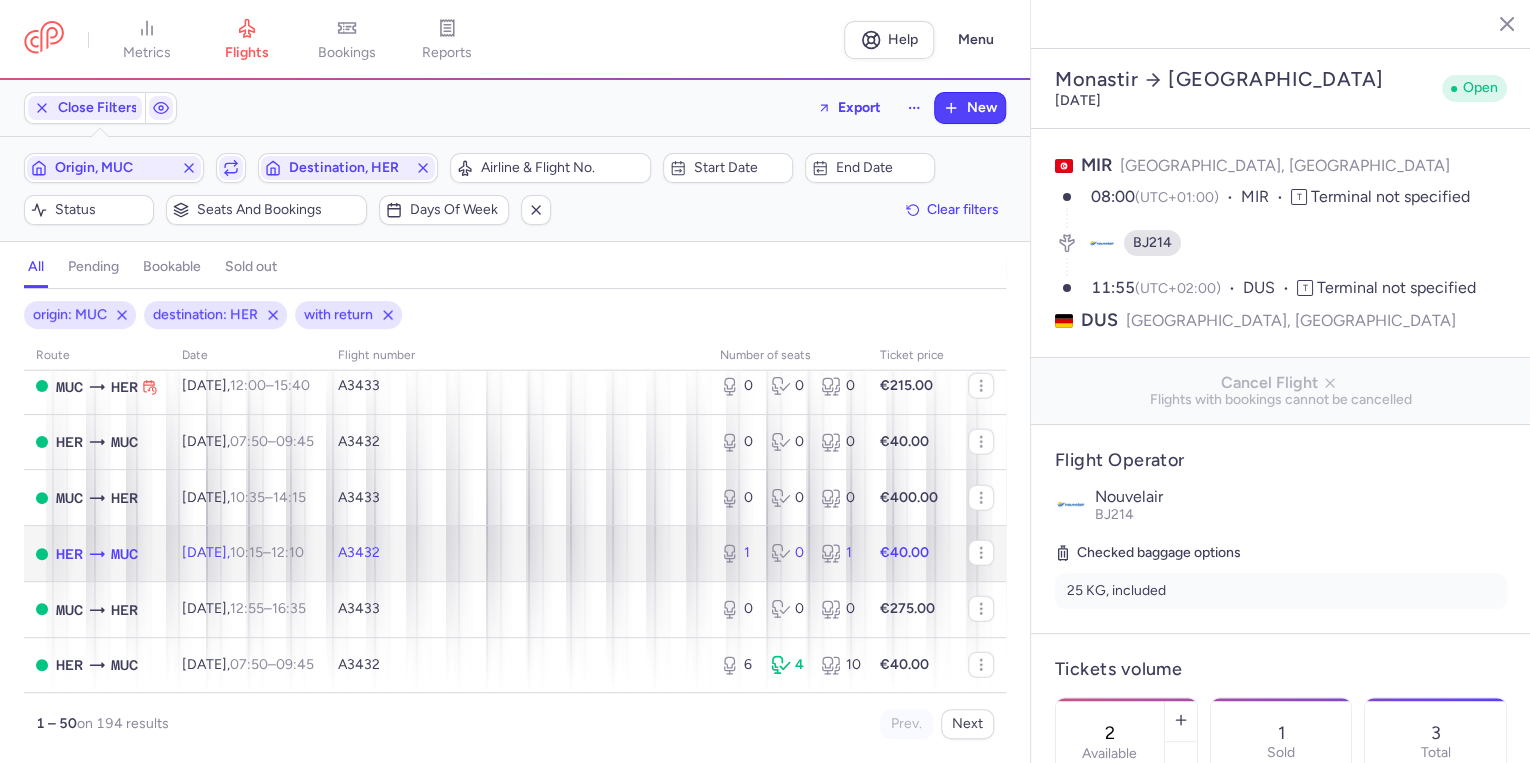 click on "A3432" 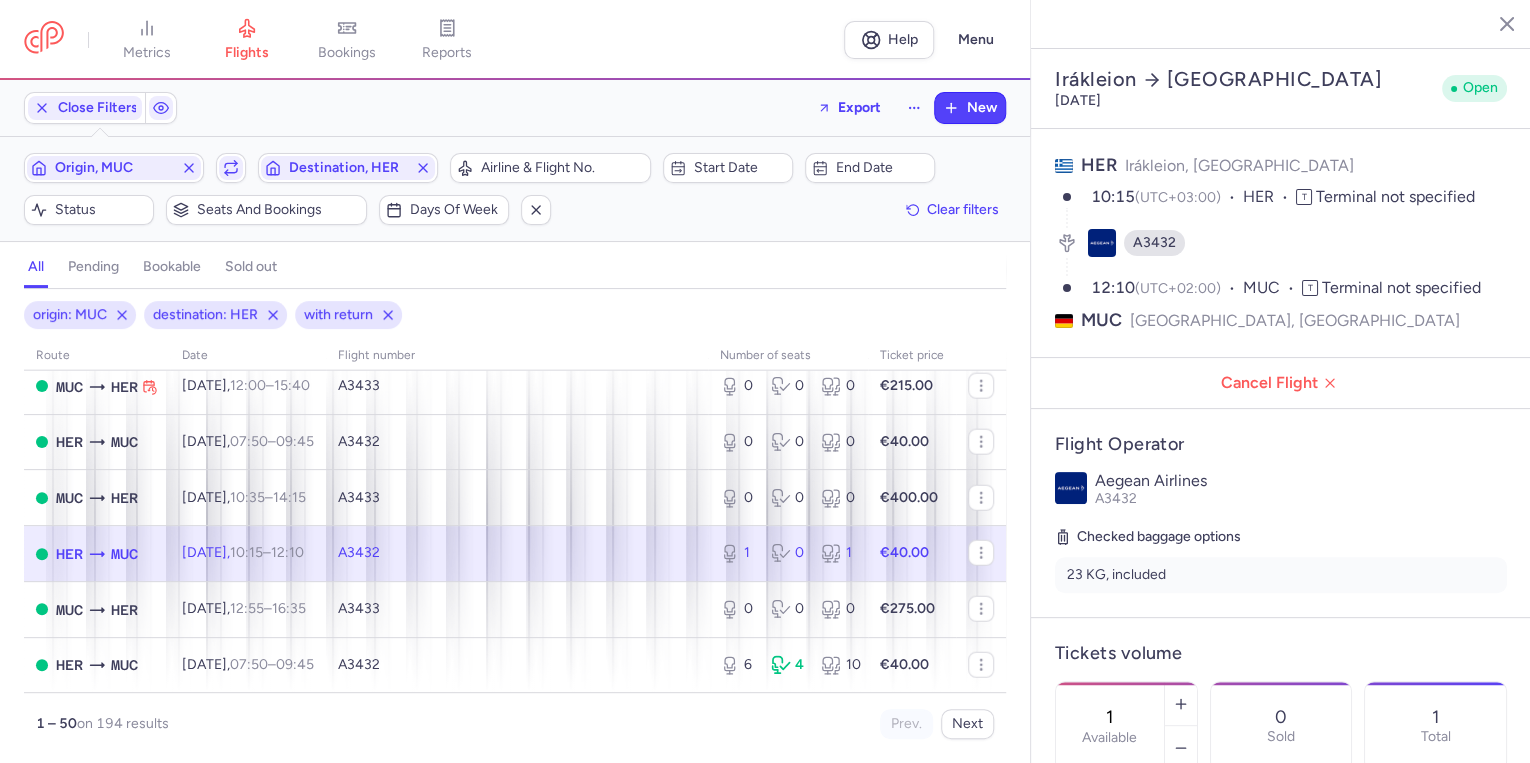 scroll, scrollTop: 160, scrollLeft: 0, axis: vertical 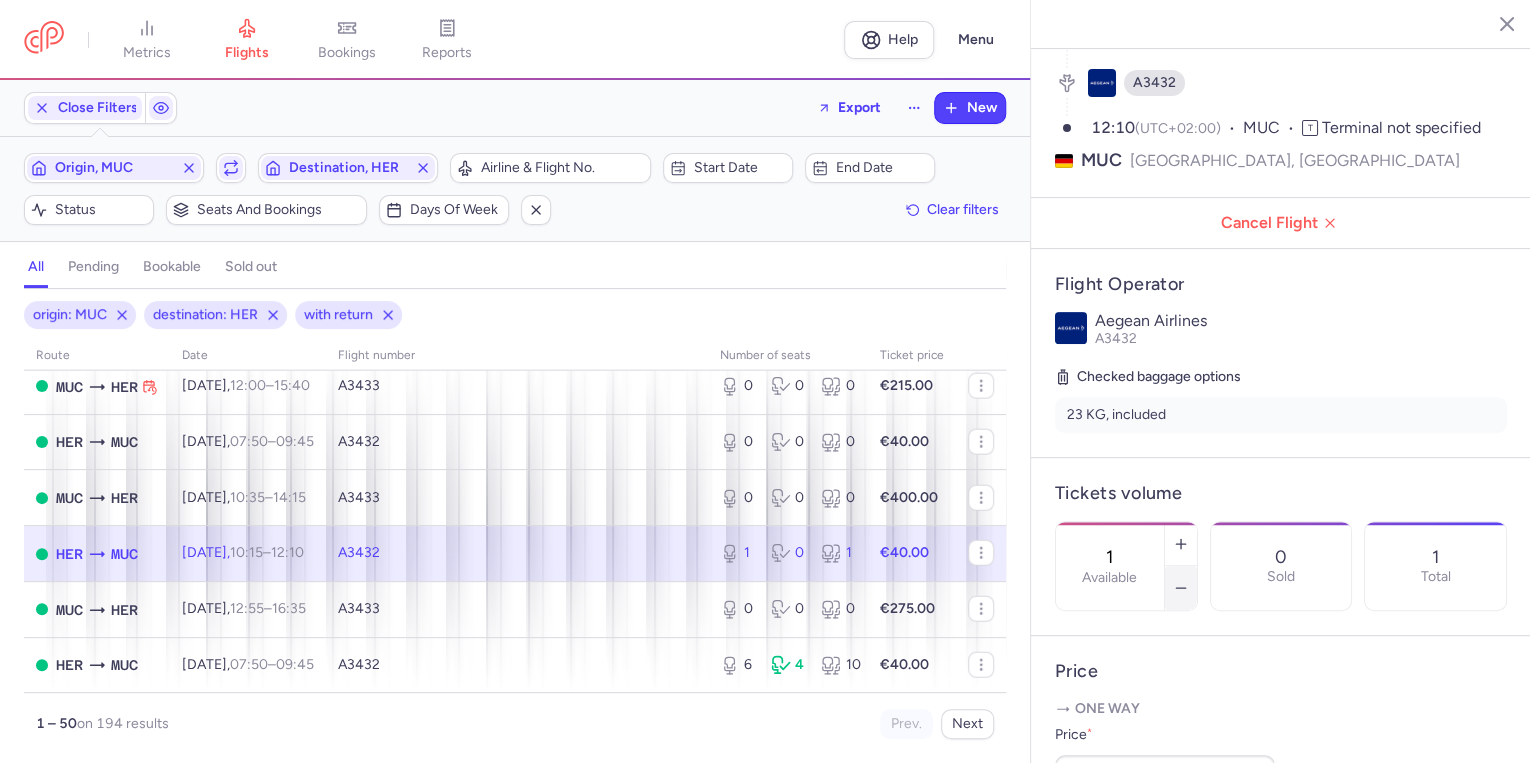 click 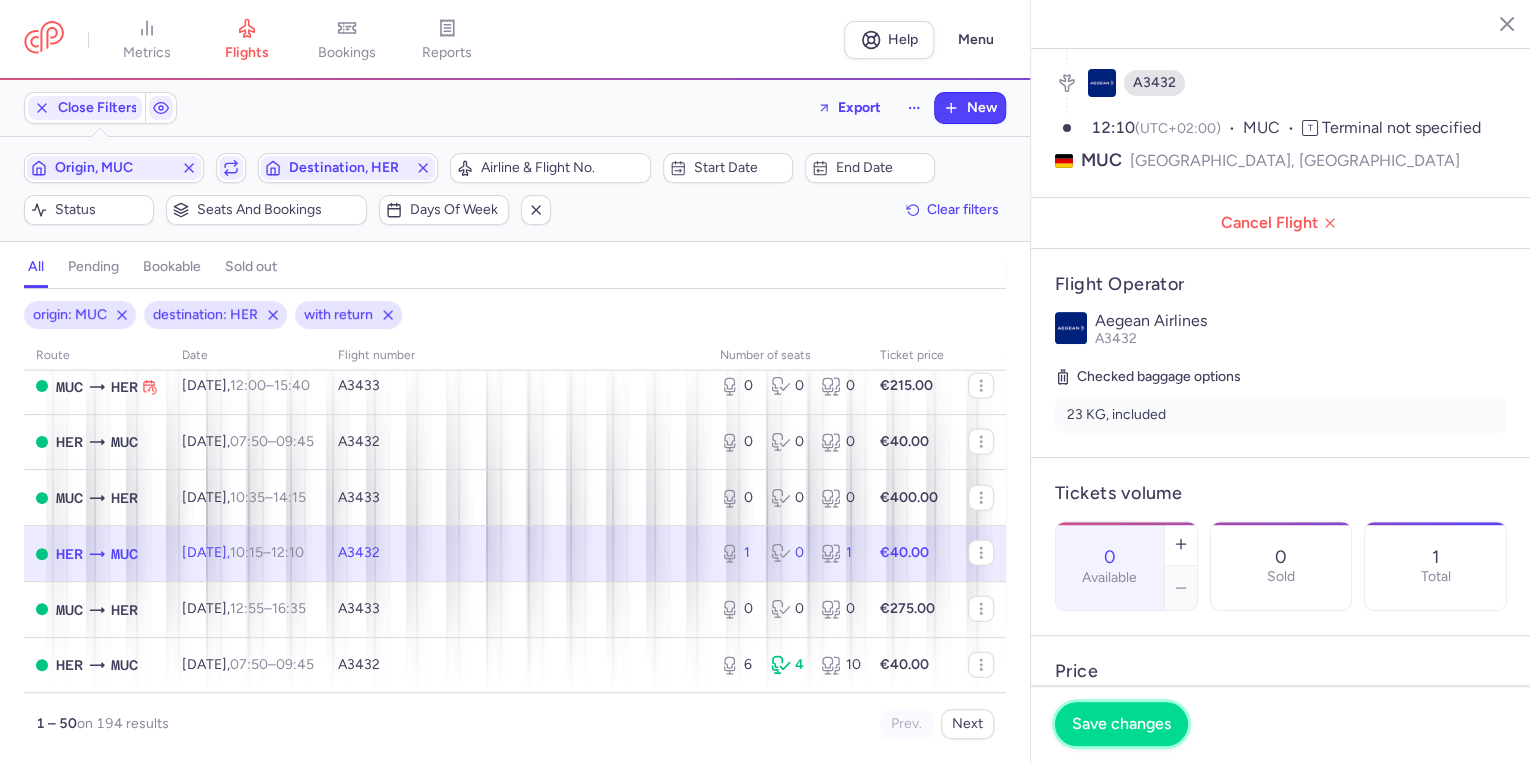 click on "Save changes" at bounding box center [1121, 724] 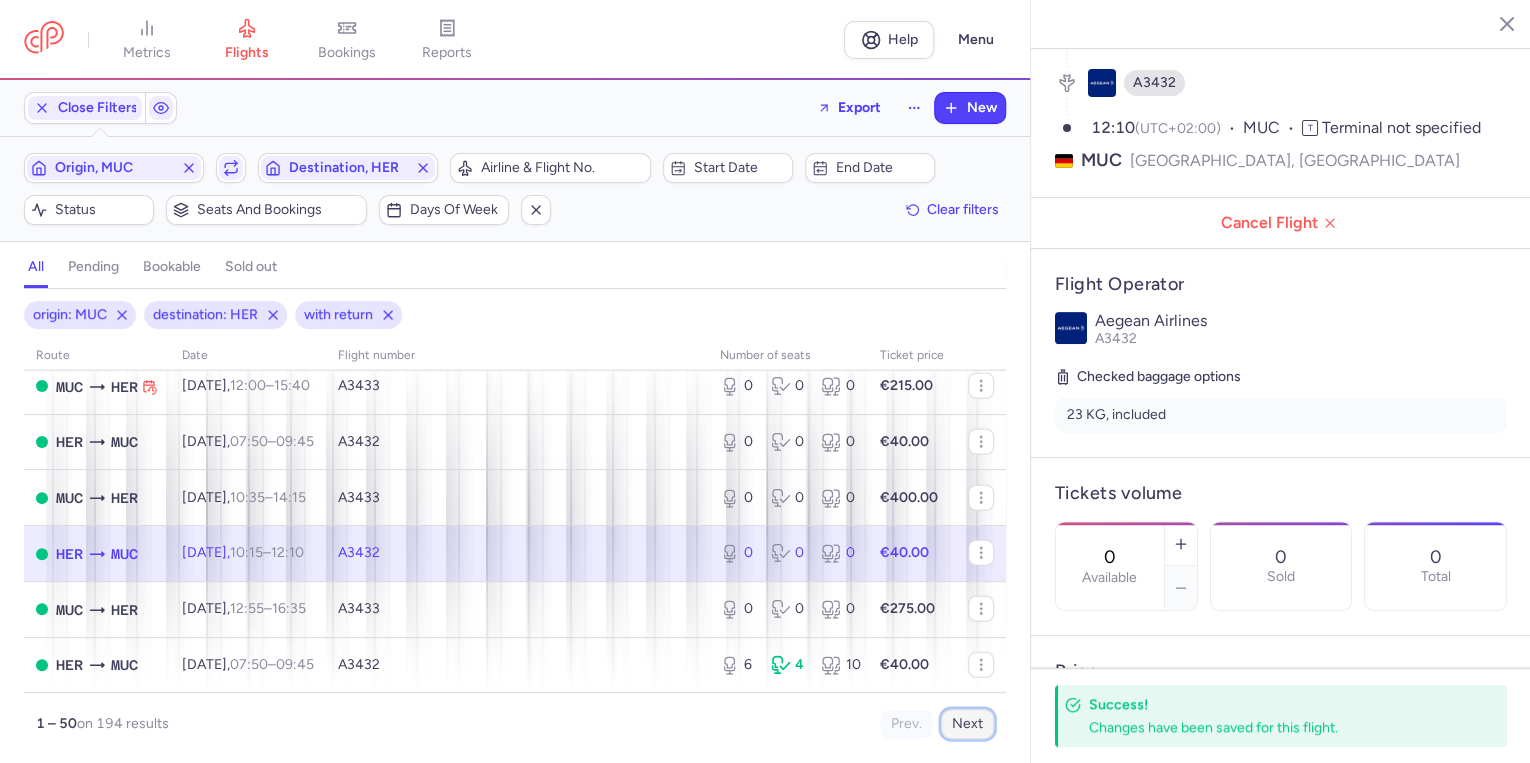 click on "Next" at bounding box center (967, 724) 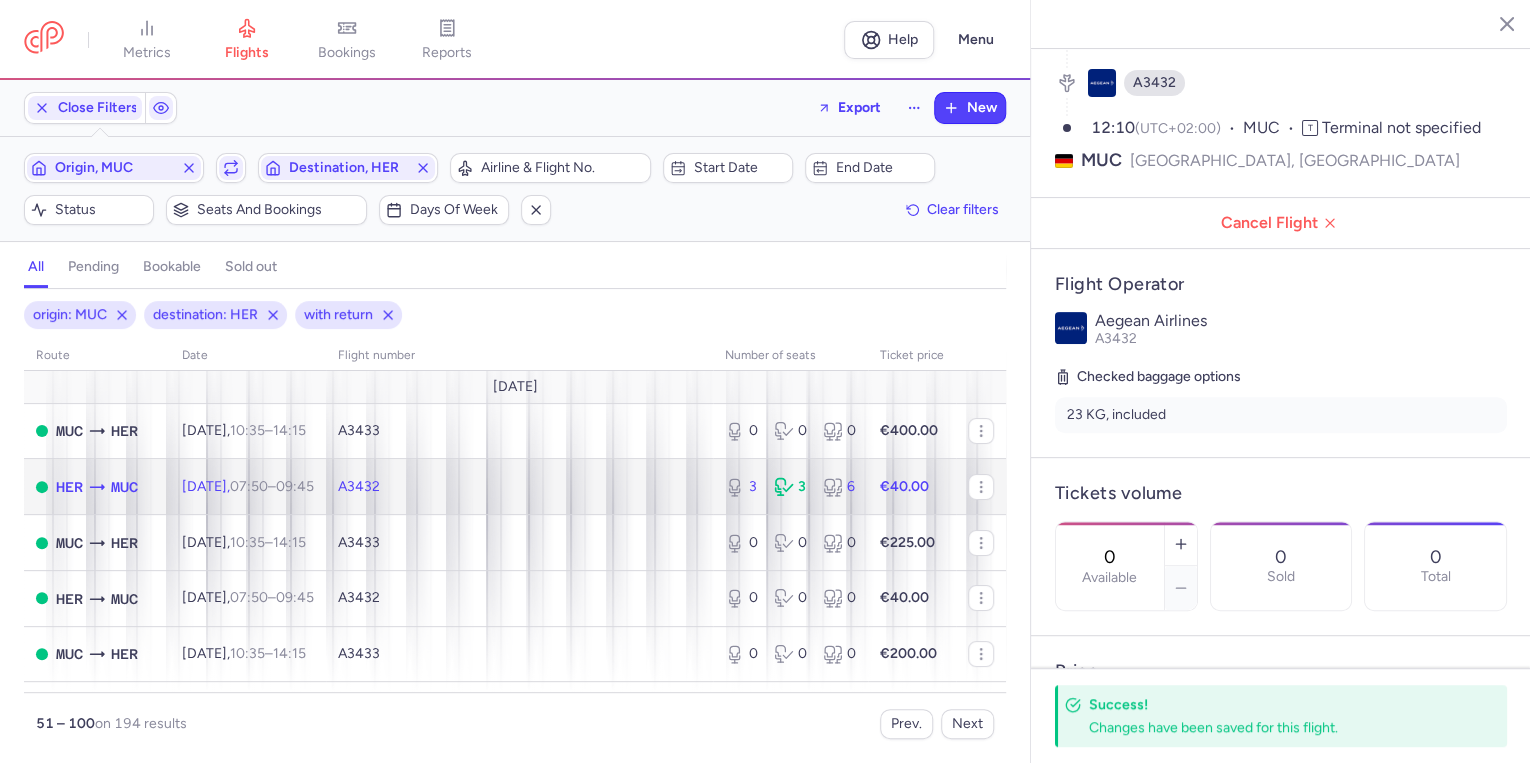 click on "07:50  –  09:45  +0" at bounding box center (272, 486) 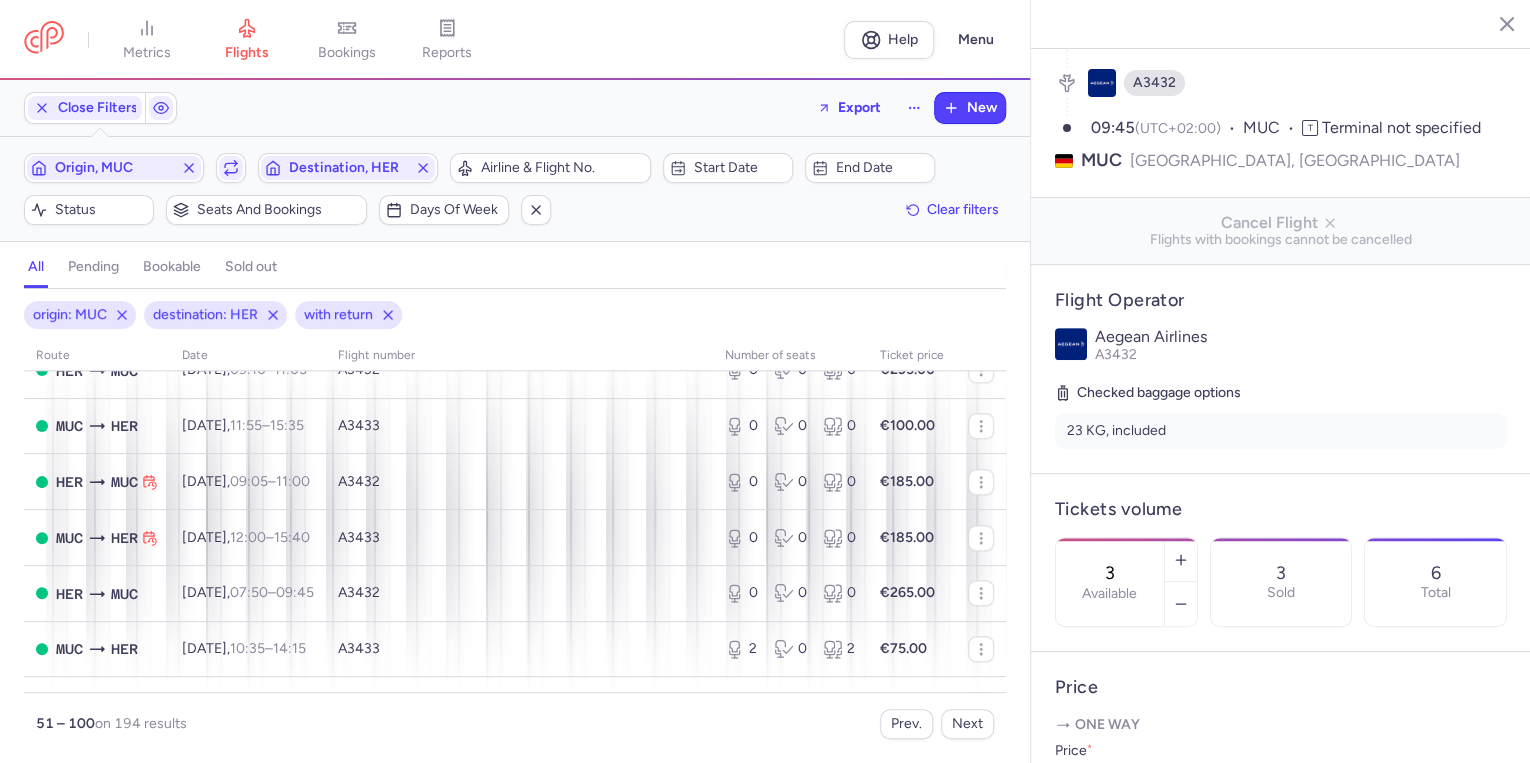 scroll, scrollTop: 1200, scrollLeft: 0, axis: vertical 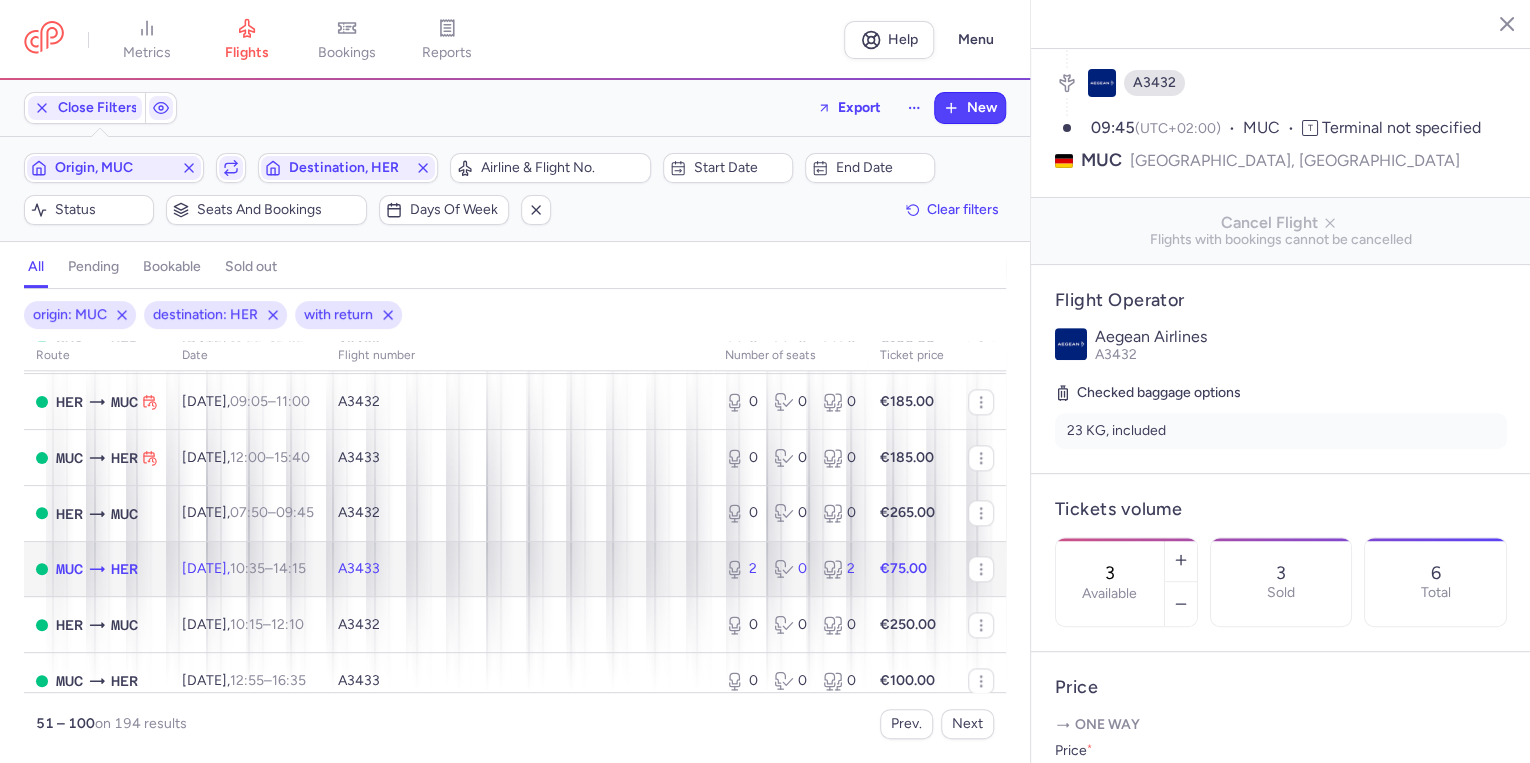 click on "A3433" 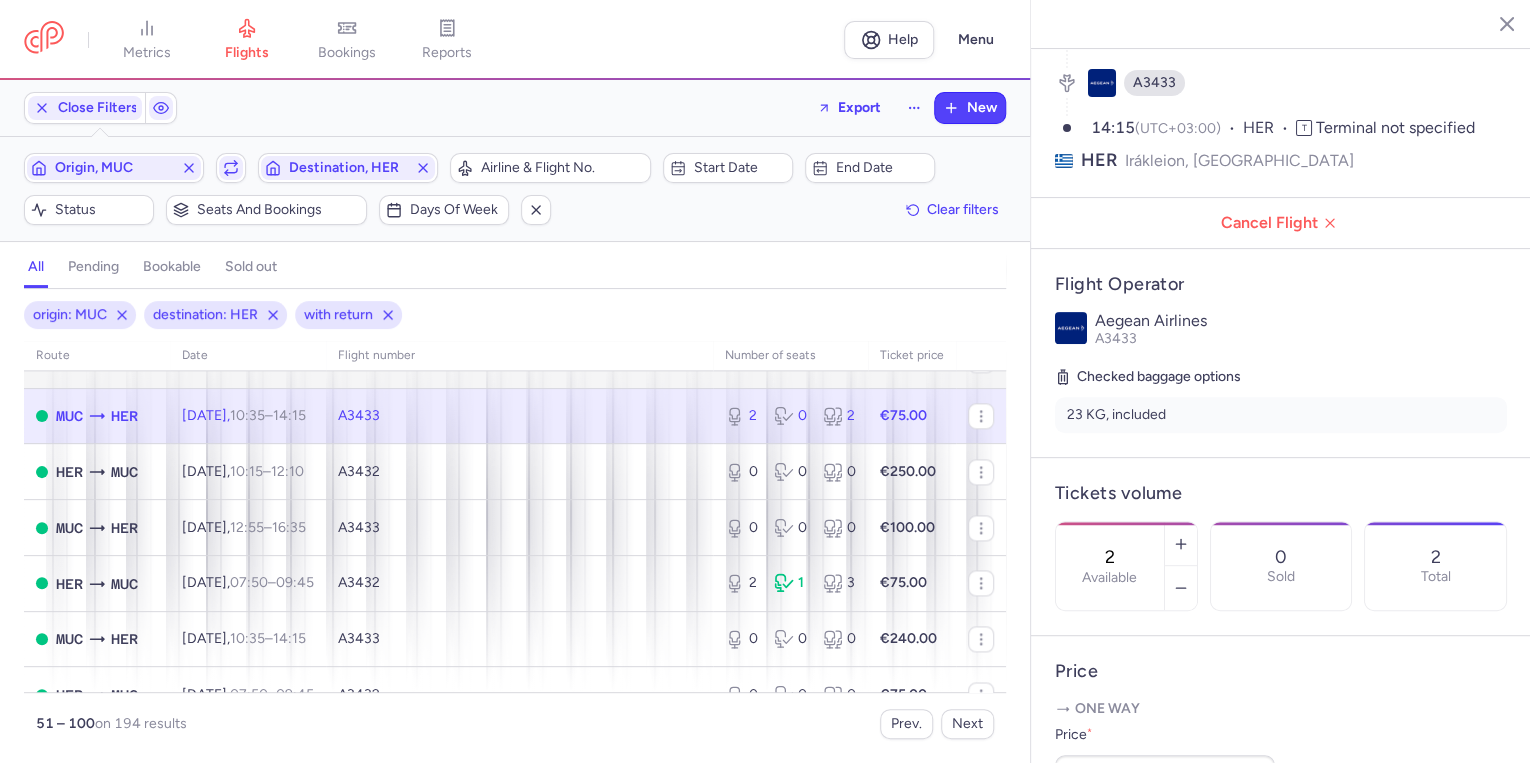 scroll, scrollTop: 1360, scrollLeft: 0, axis: vertical 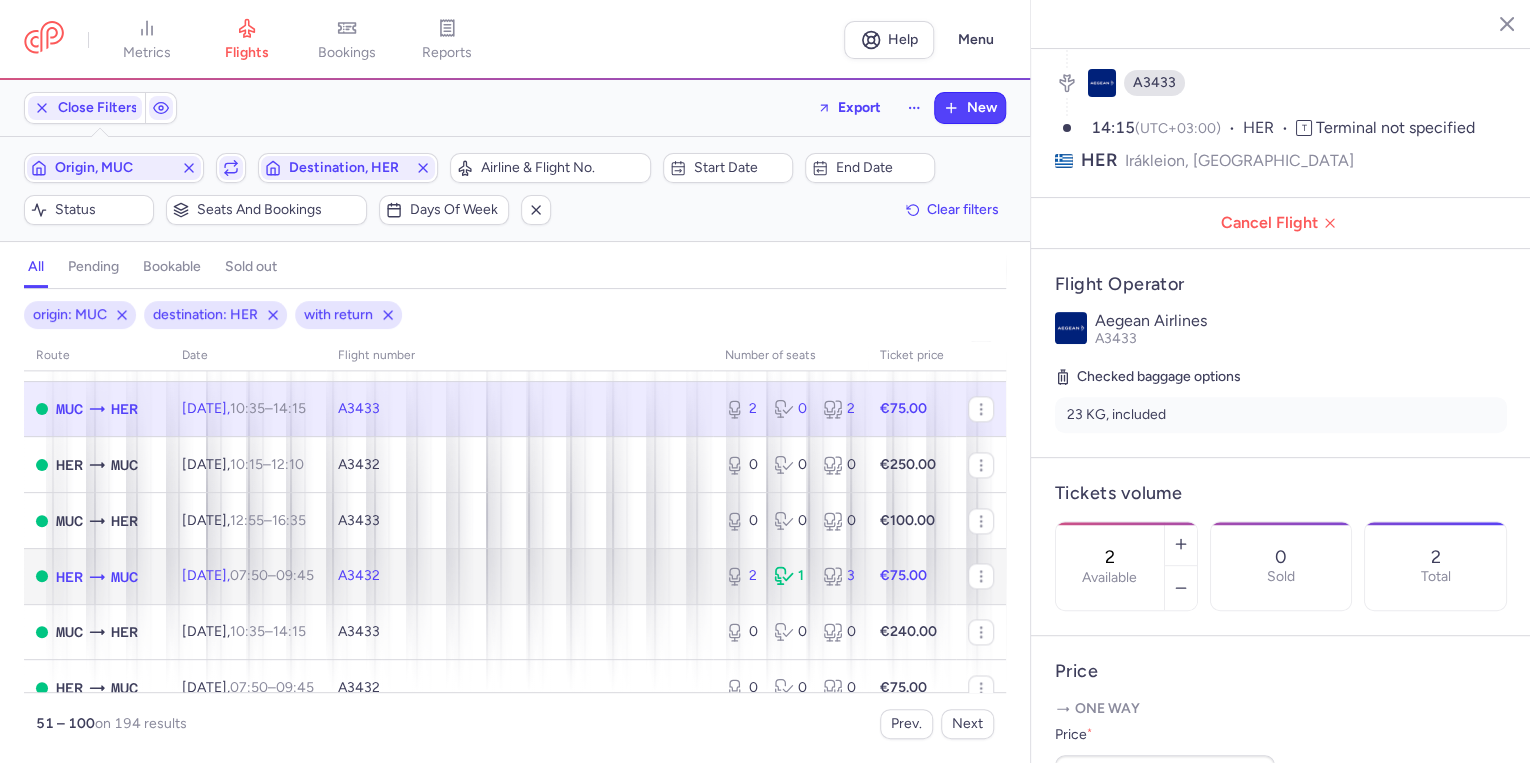click on "09:45  +0" at bounding box center [295, 575] 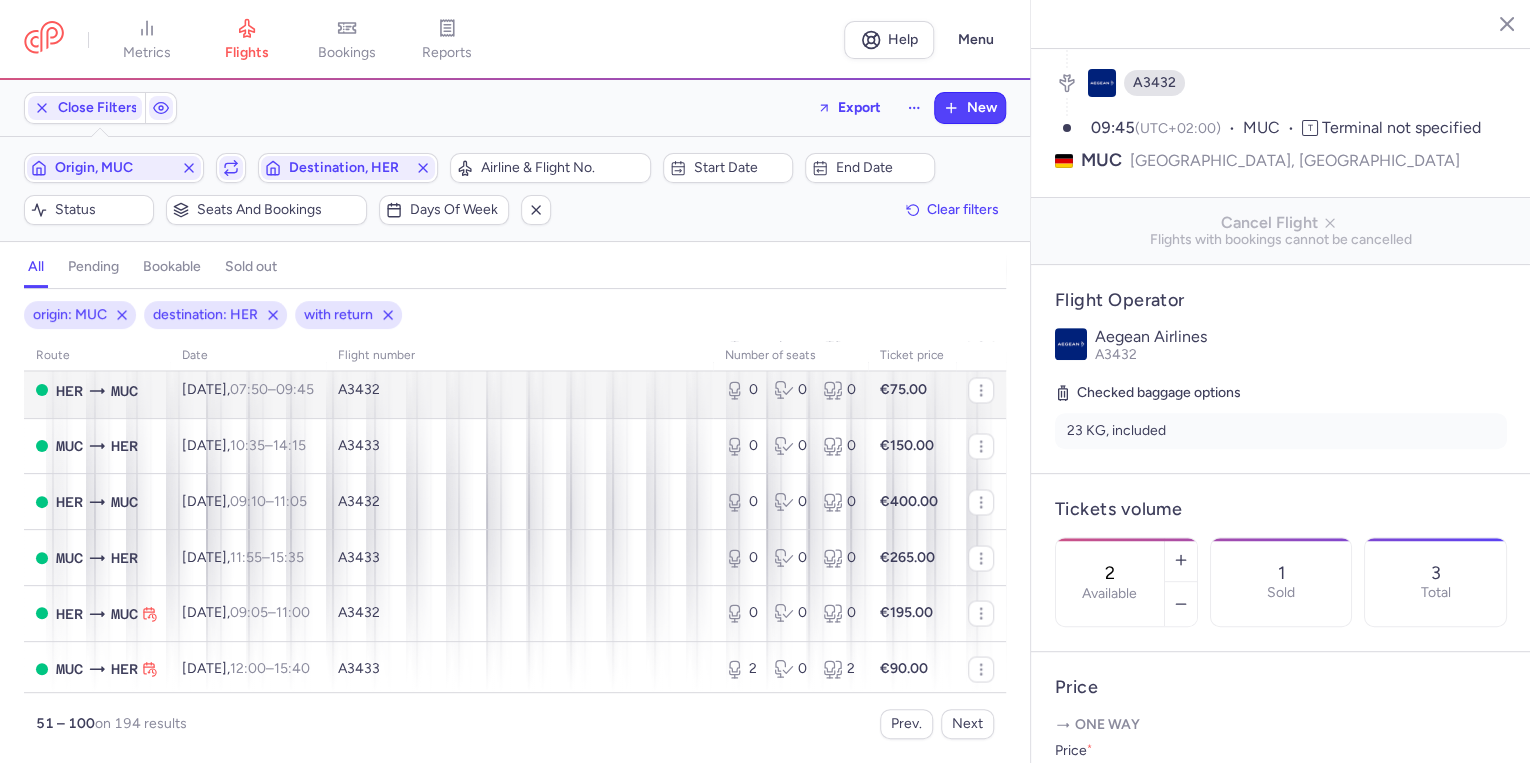 scroll, scrollTop: 1840, scrollLeft: 0, axis: vertical 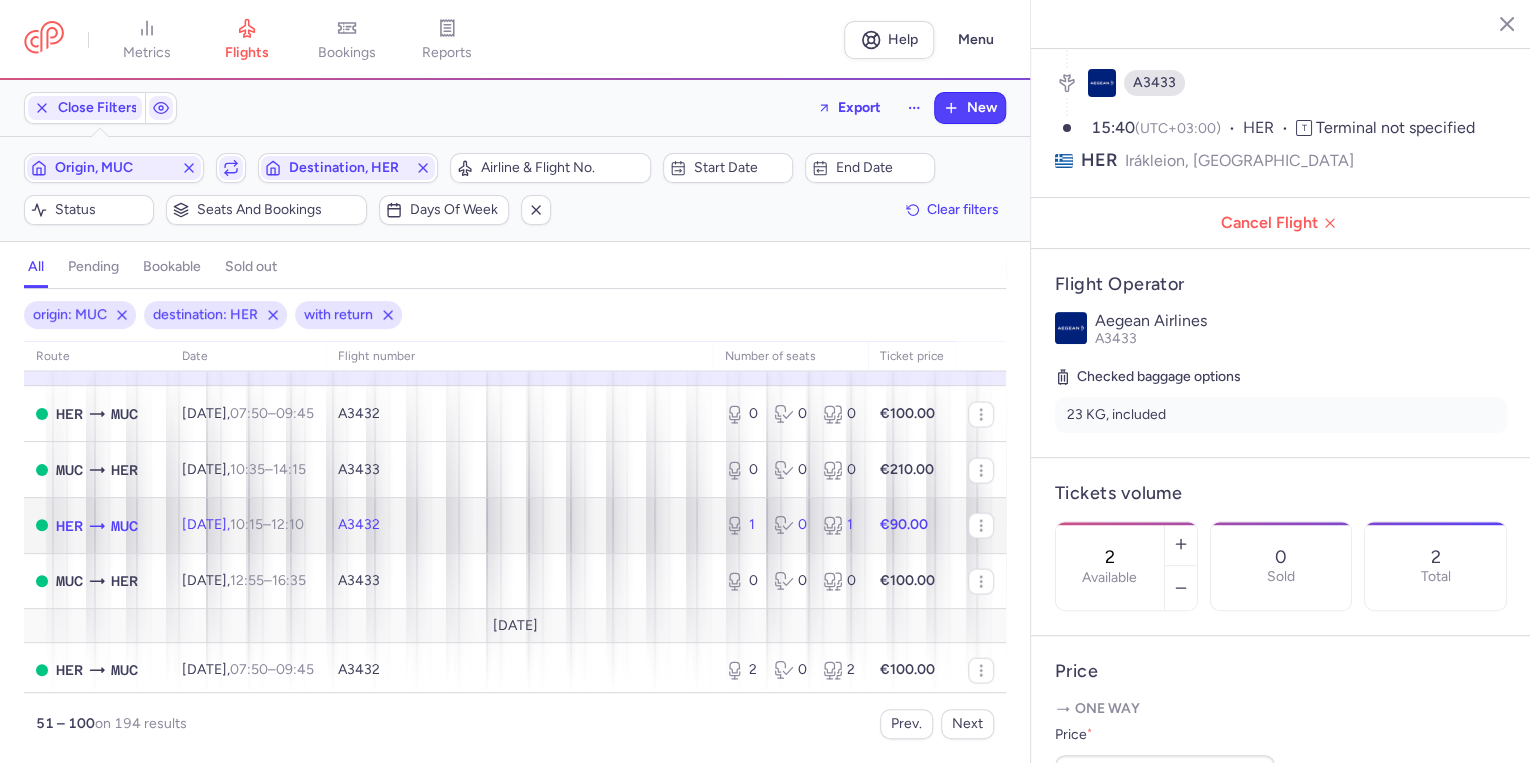 click on "A3432" 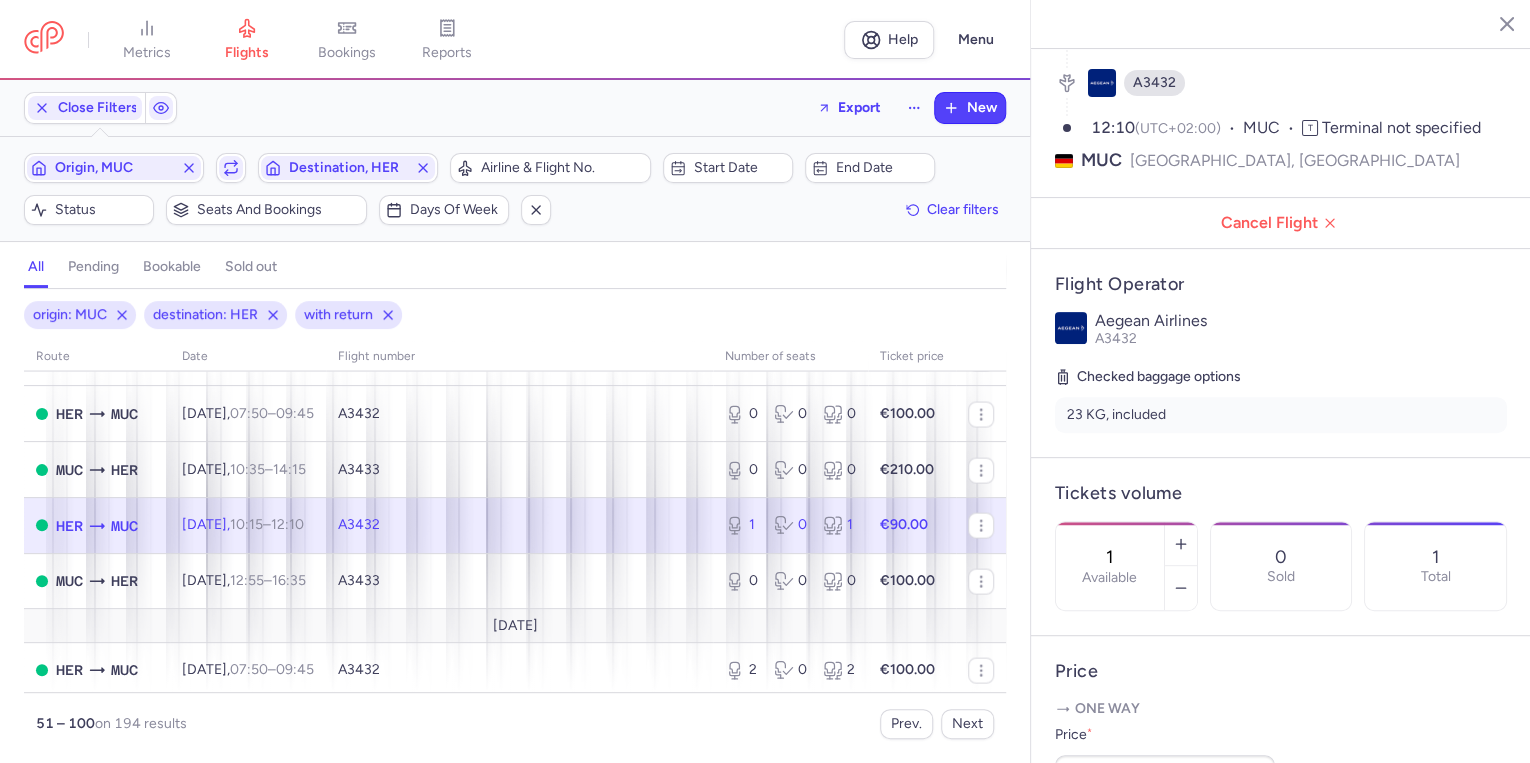 click on "A3432" 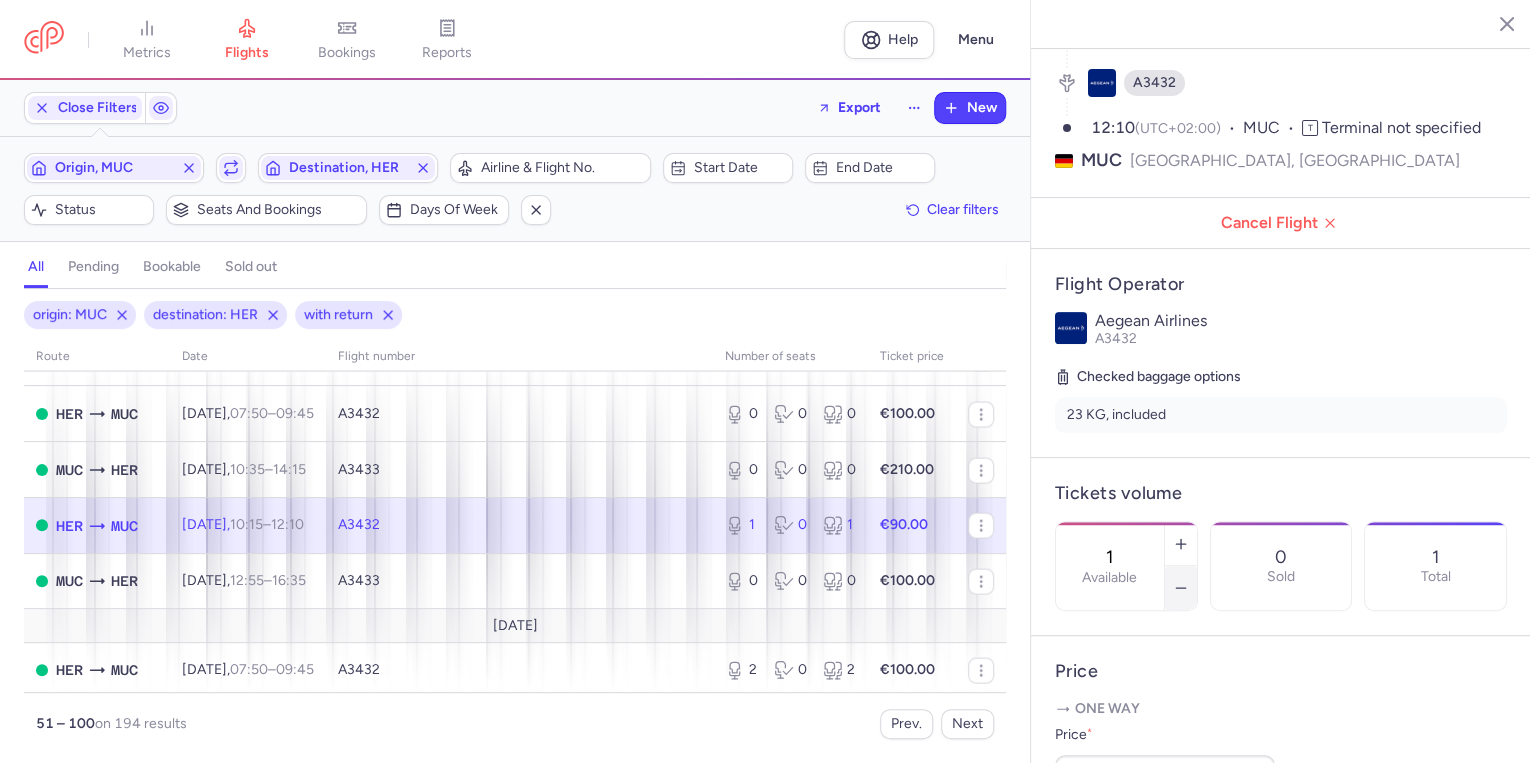 click 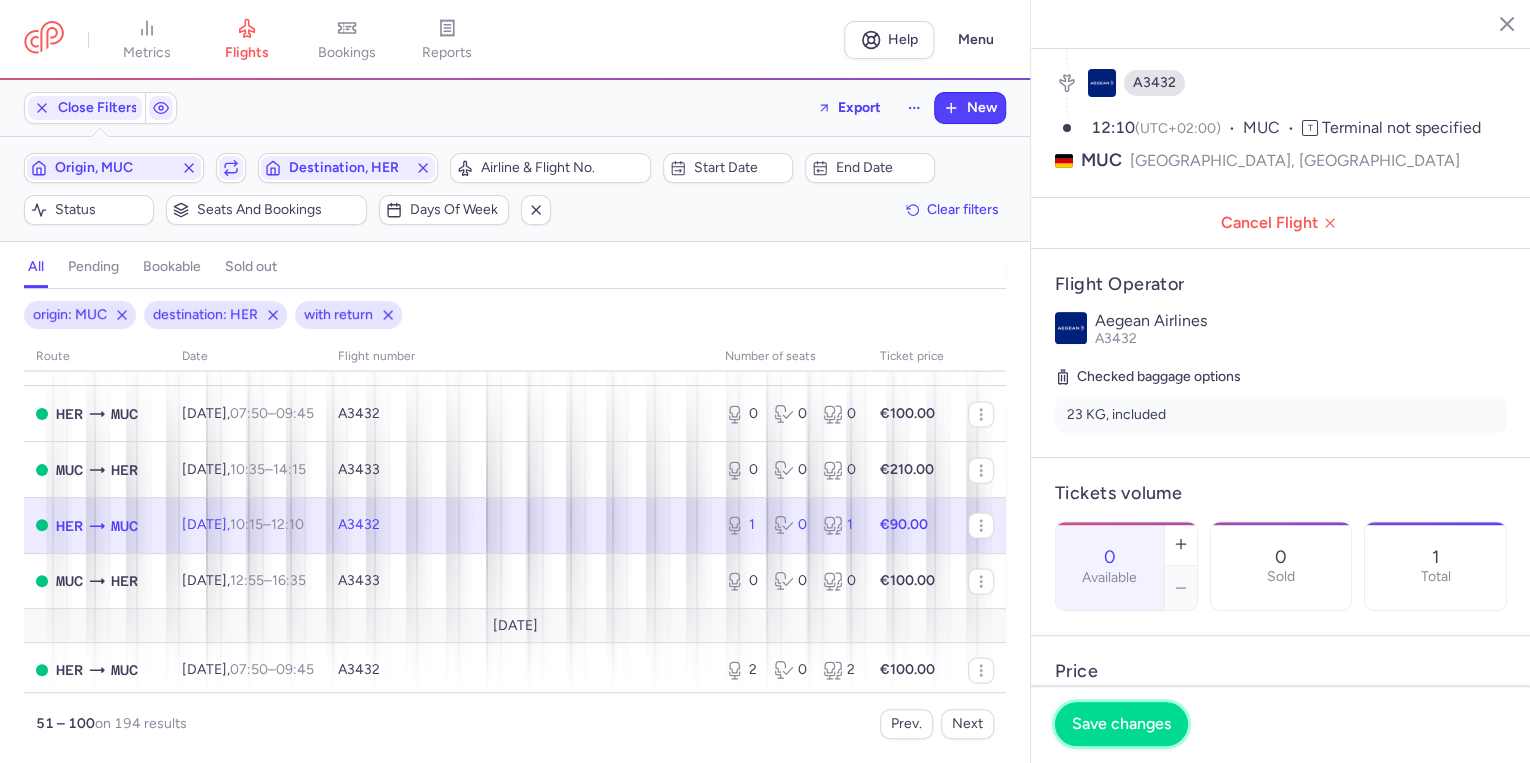 click on "Save changes" at bounding box center (1121, 724) 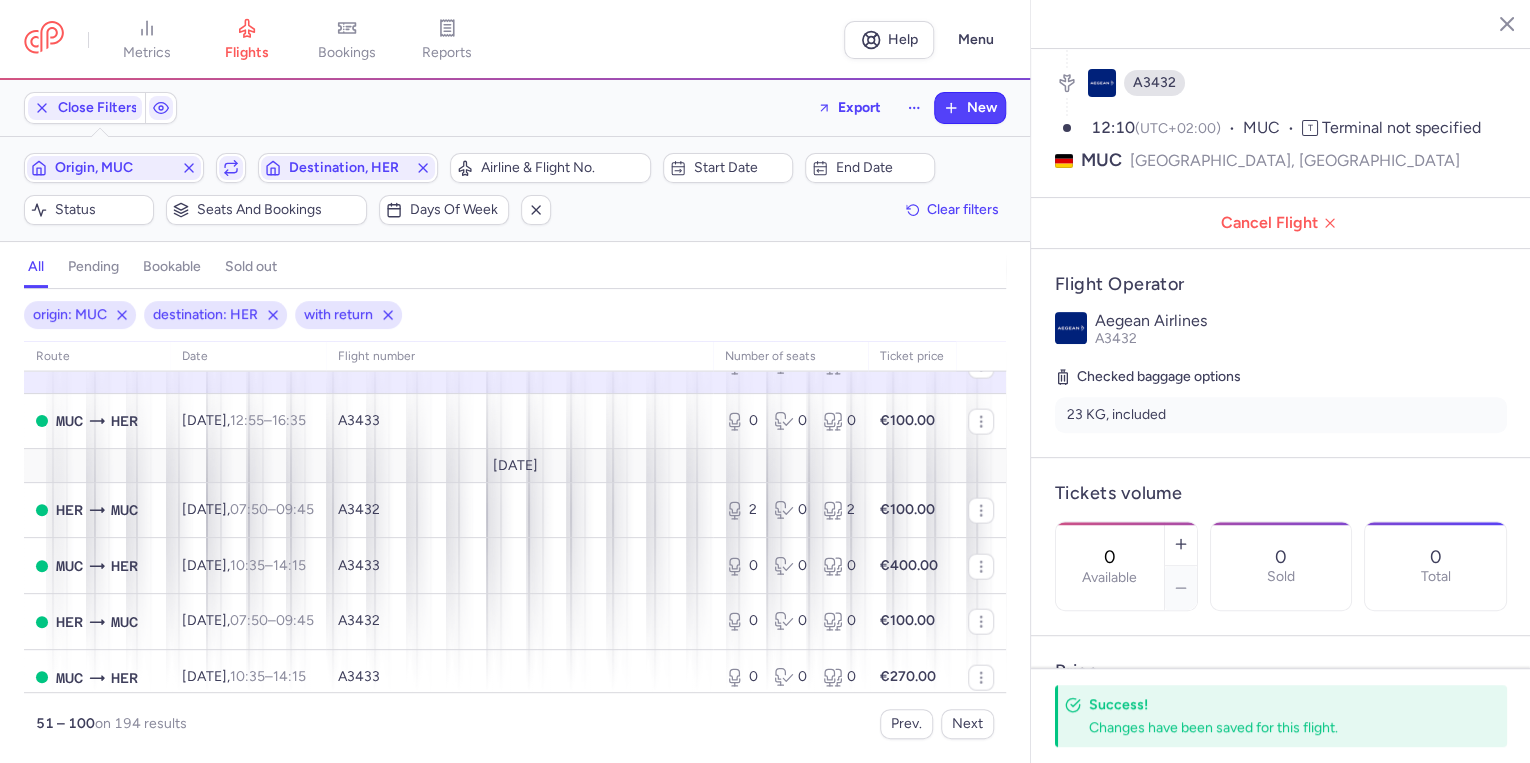 scroll, scrollTop: 2320, scrollLeft: 0, axis: vertical 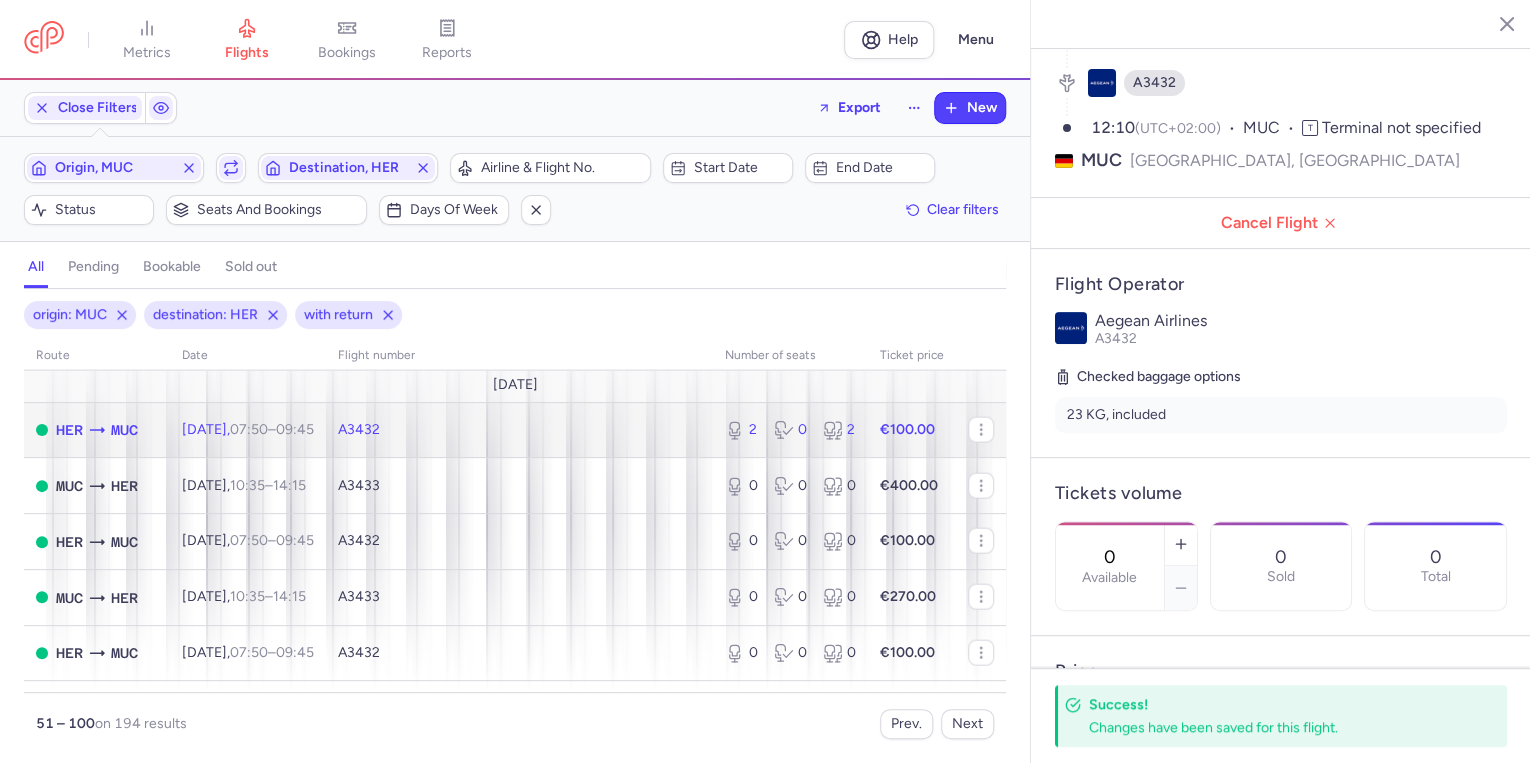 click on "A3432" 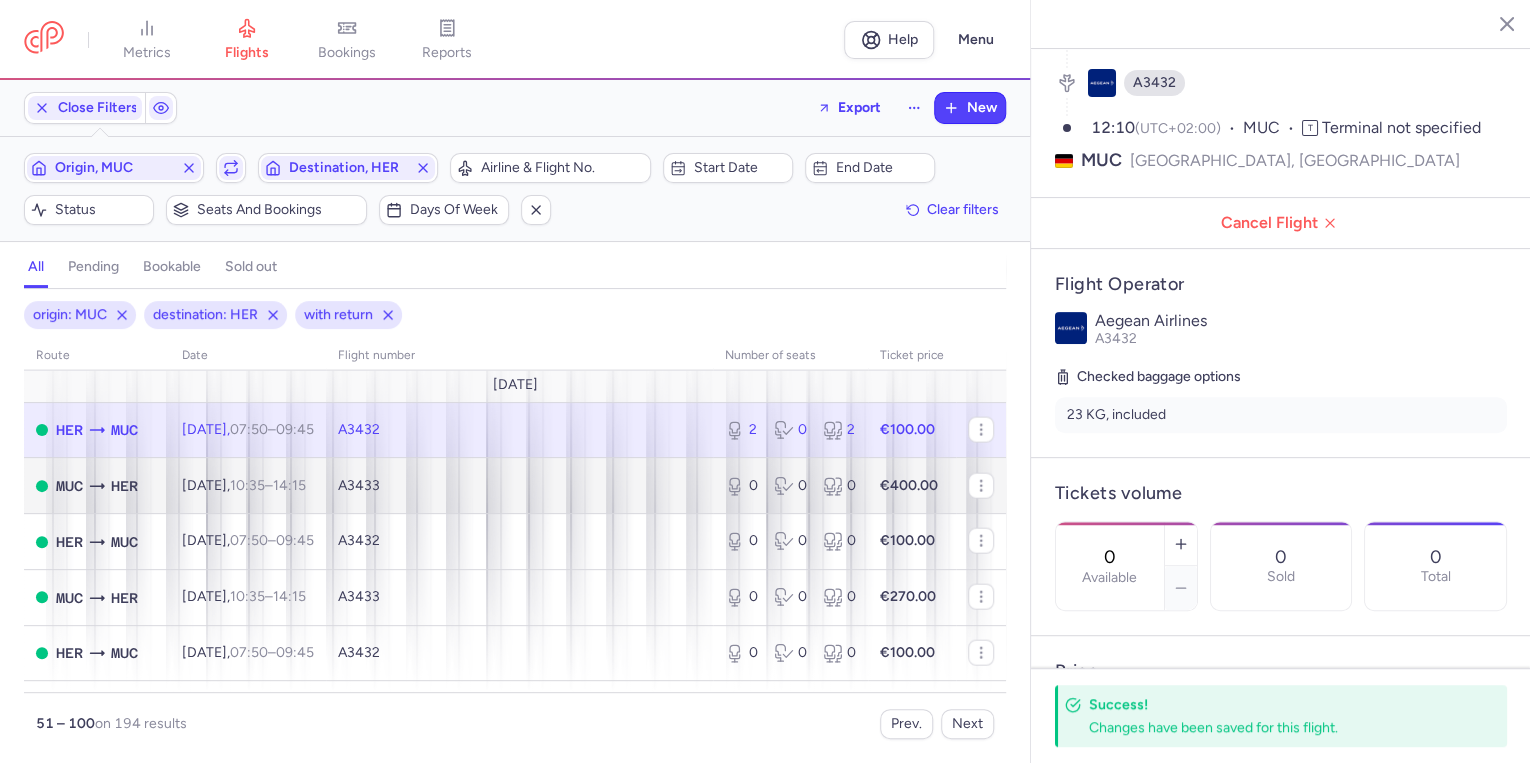 type on "2" 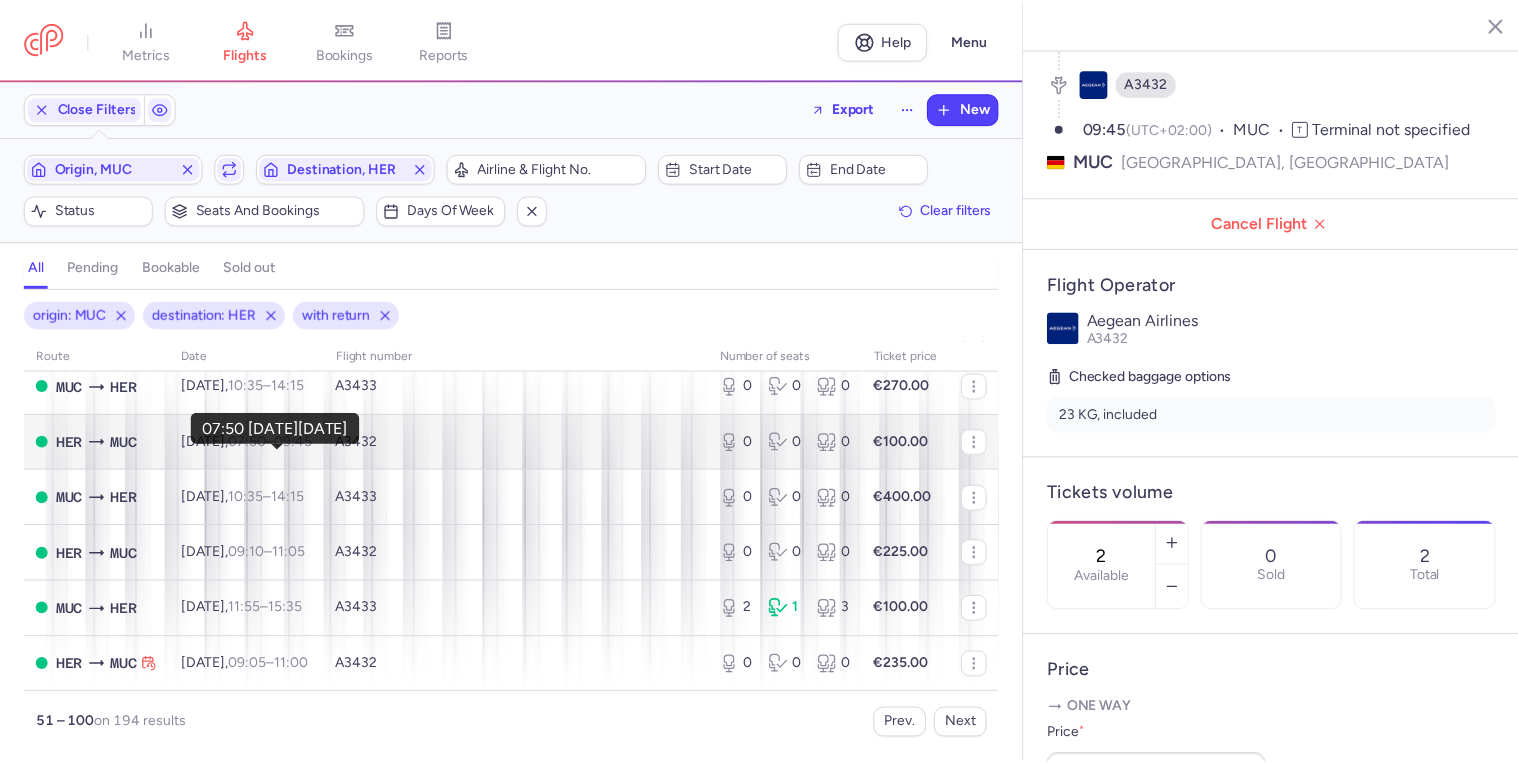 scroll, scrollTop: 2593, scrollLeft: 0, axis: vertical 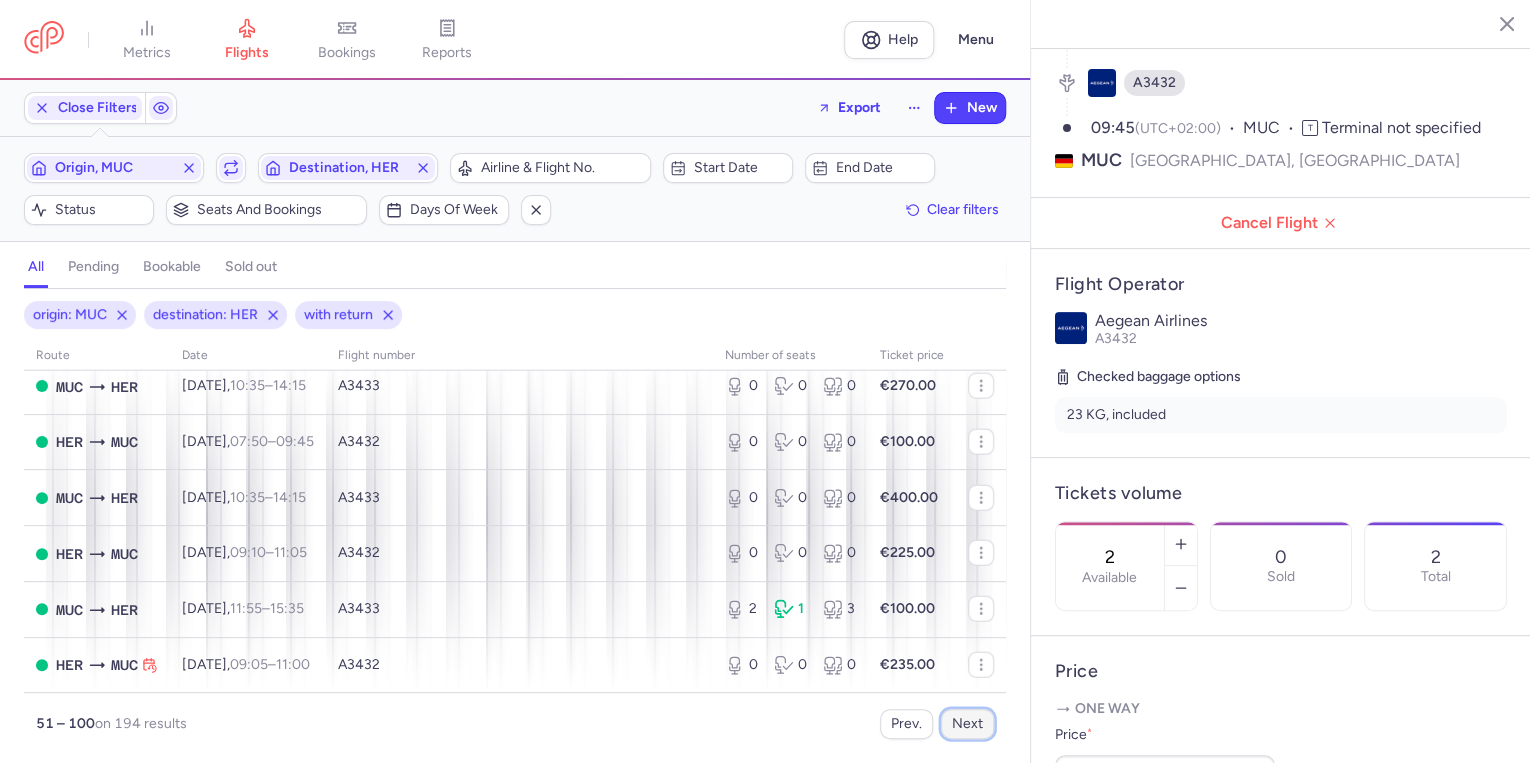 click on "Next" at bounding box center (967, 724) 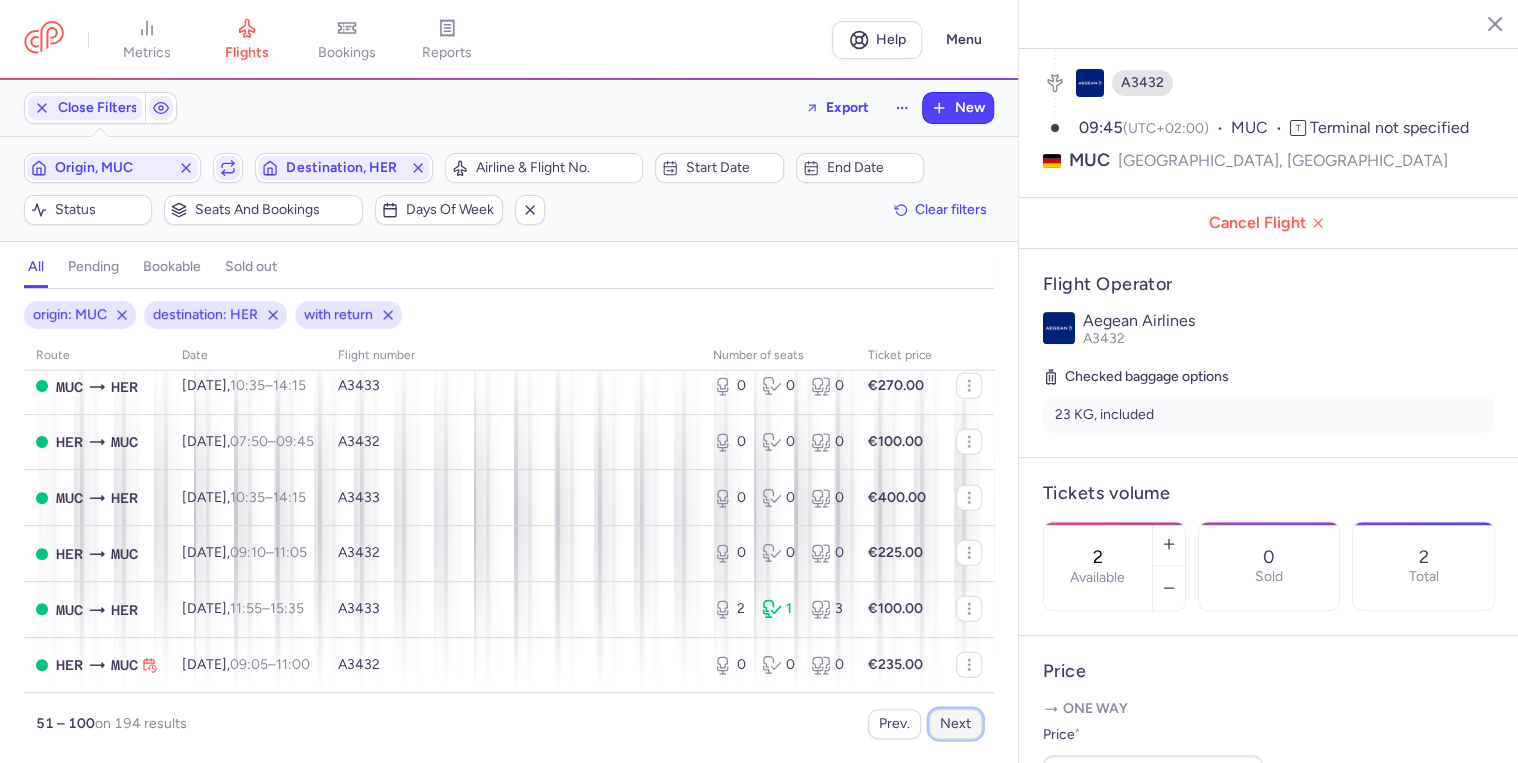 scroll, scrollTop: 0, scrollLeft: 0, axis: both 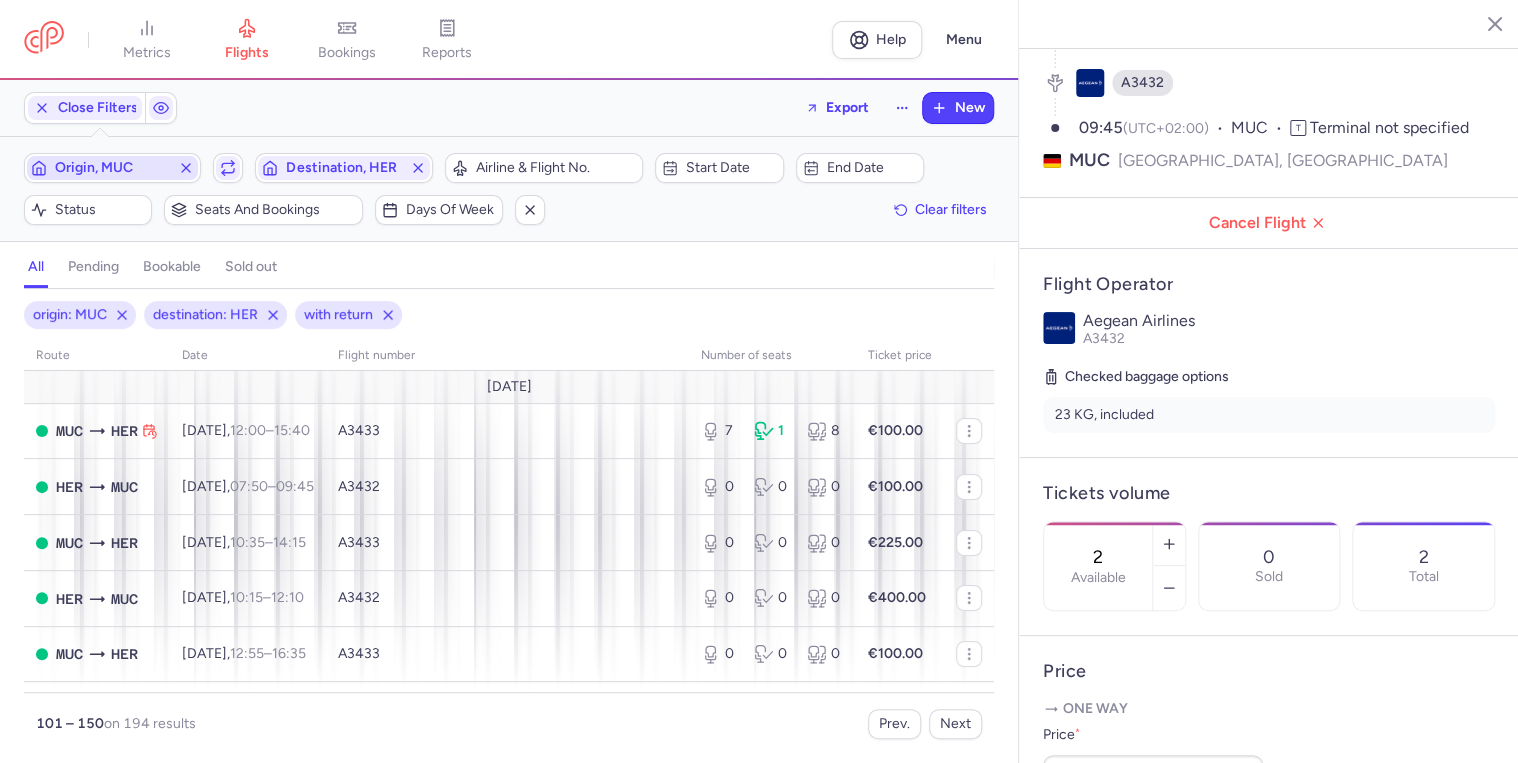 click on "Origin, MUC" at bounding box center (112, 168) 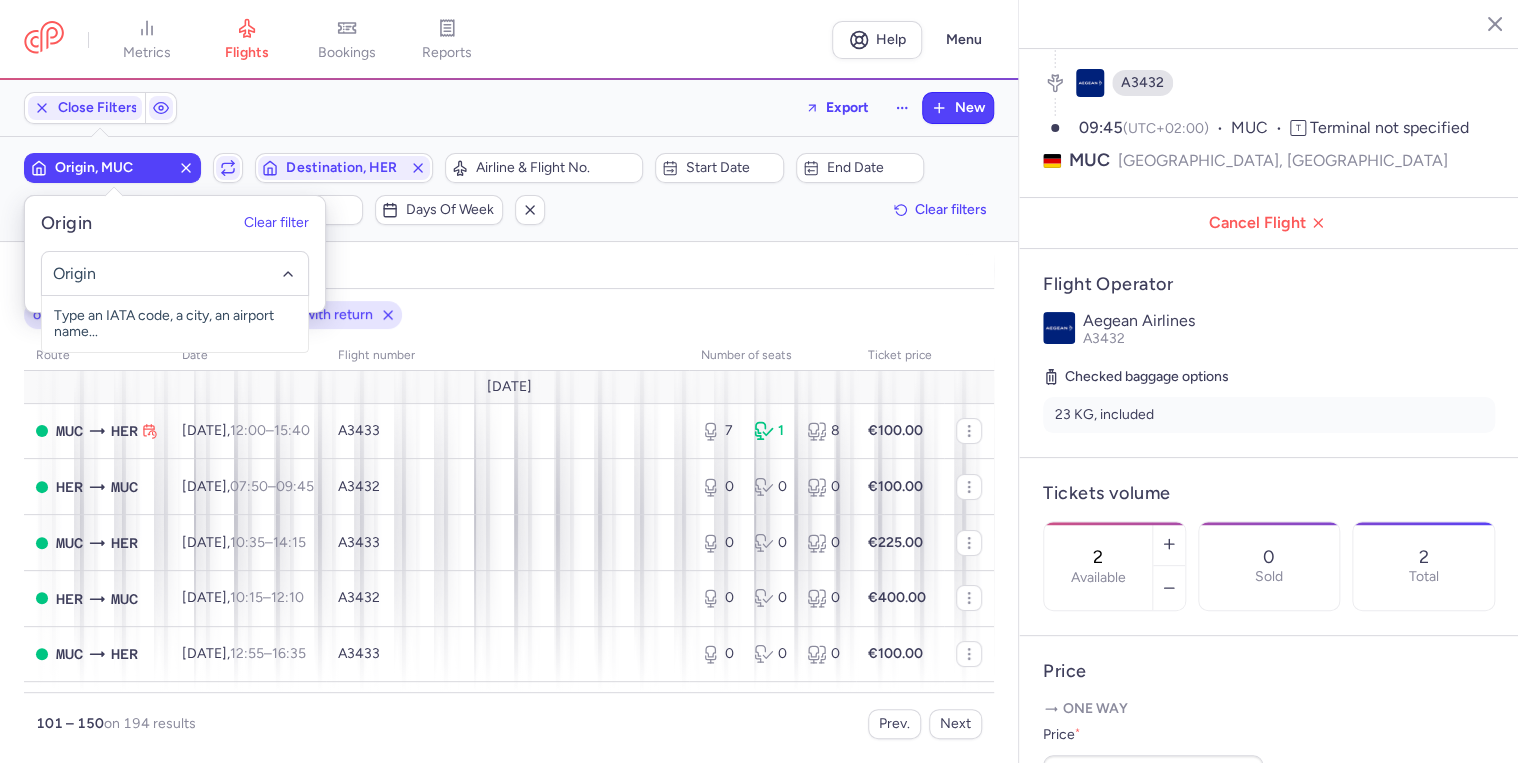click 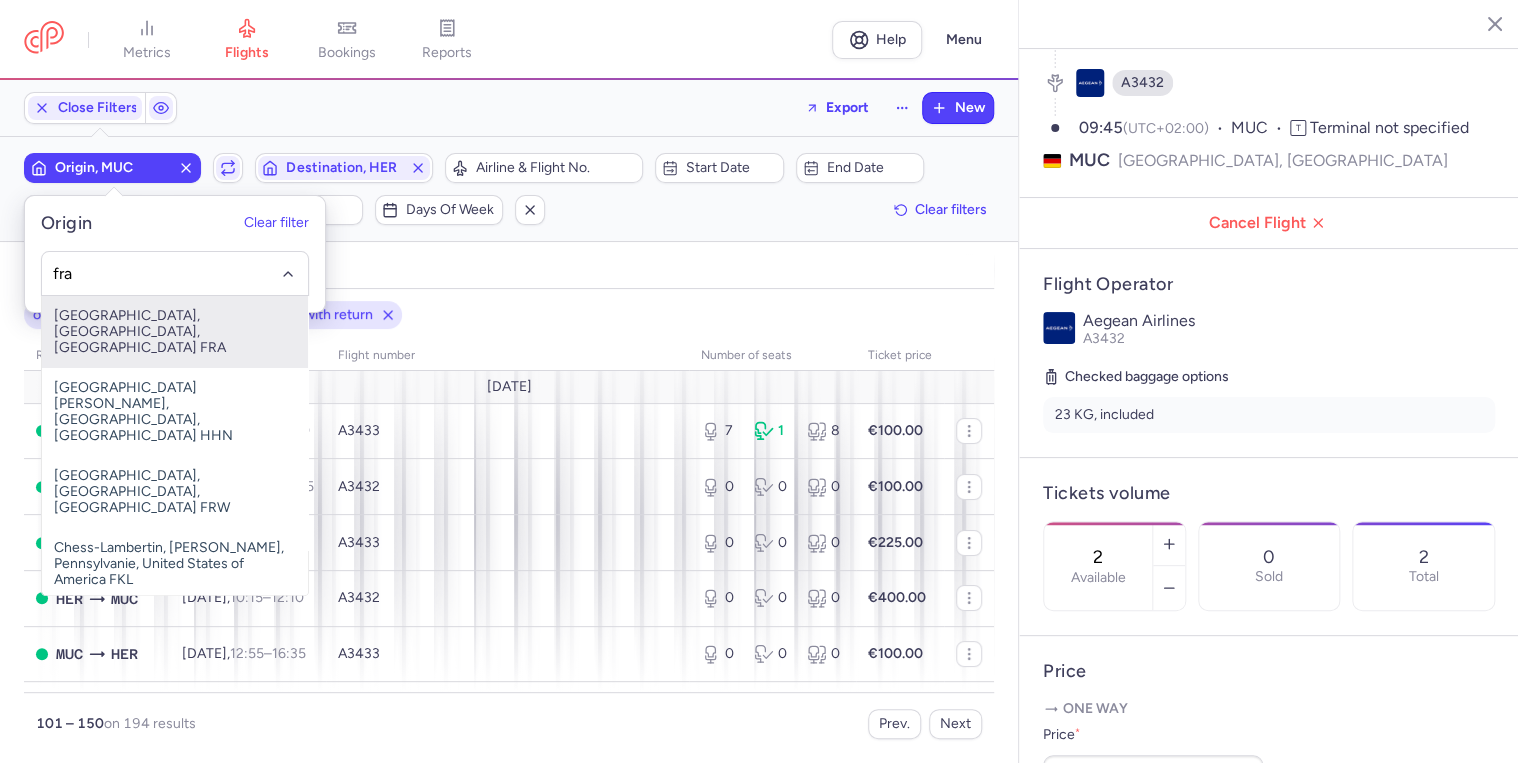click on "[GEOGRAPHIC_DATA], [GEOGRAPHIC_DATA], [GEOGRAPHIC_DATA] FRA" at bounding box center [175, 332] 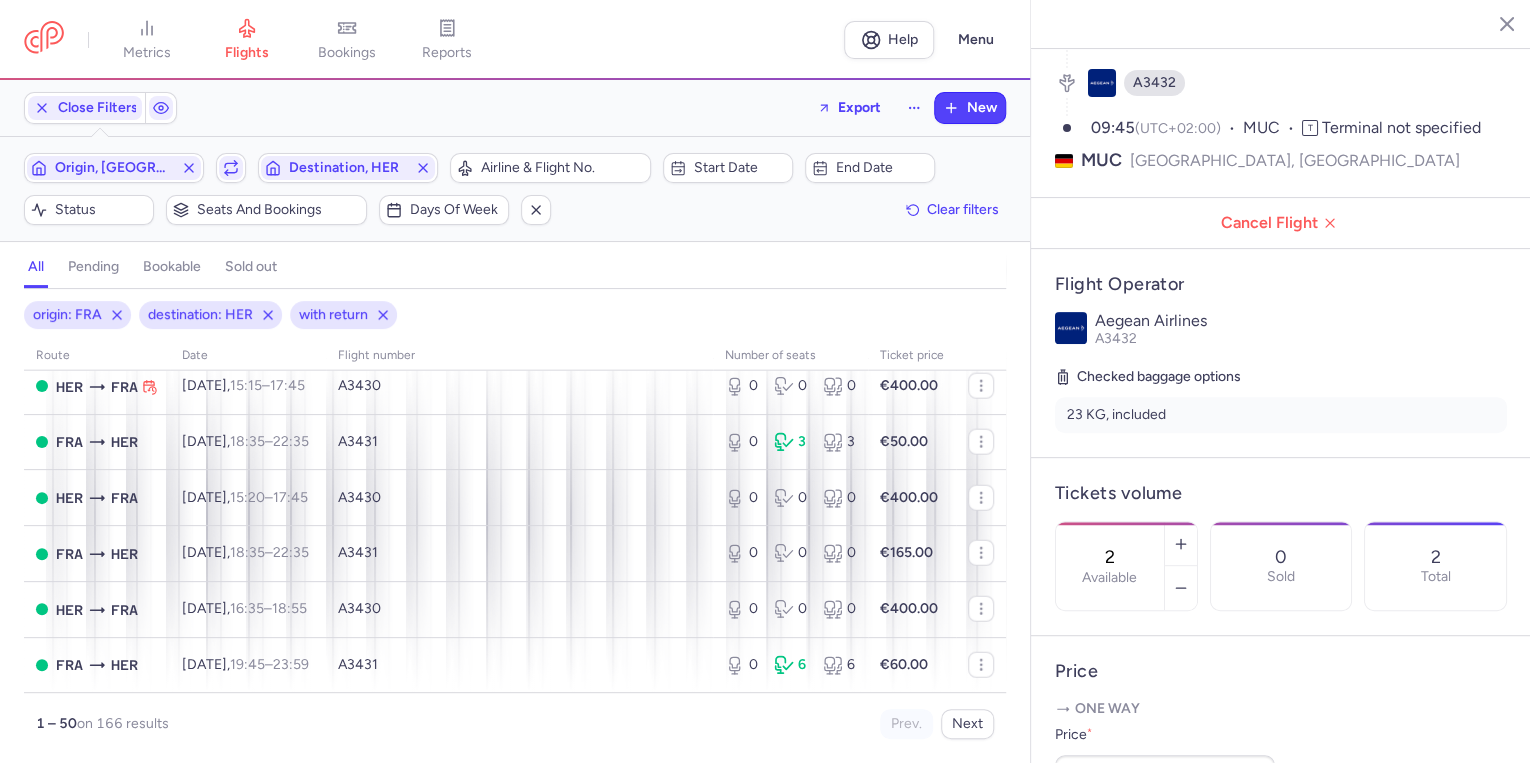 scroll, scrollTop: 2593, scrollLeft: 0, axis: vertical 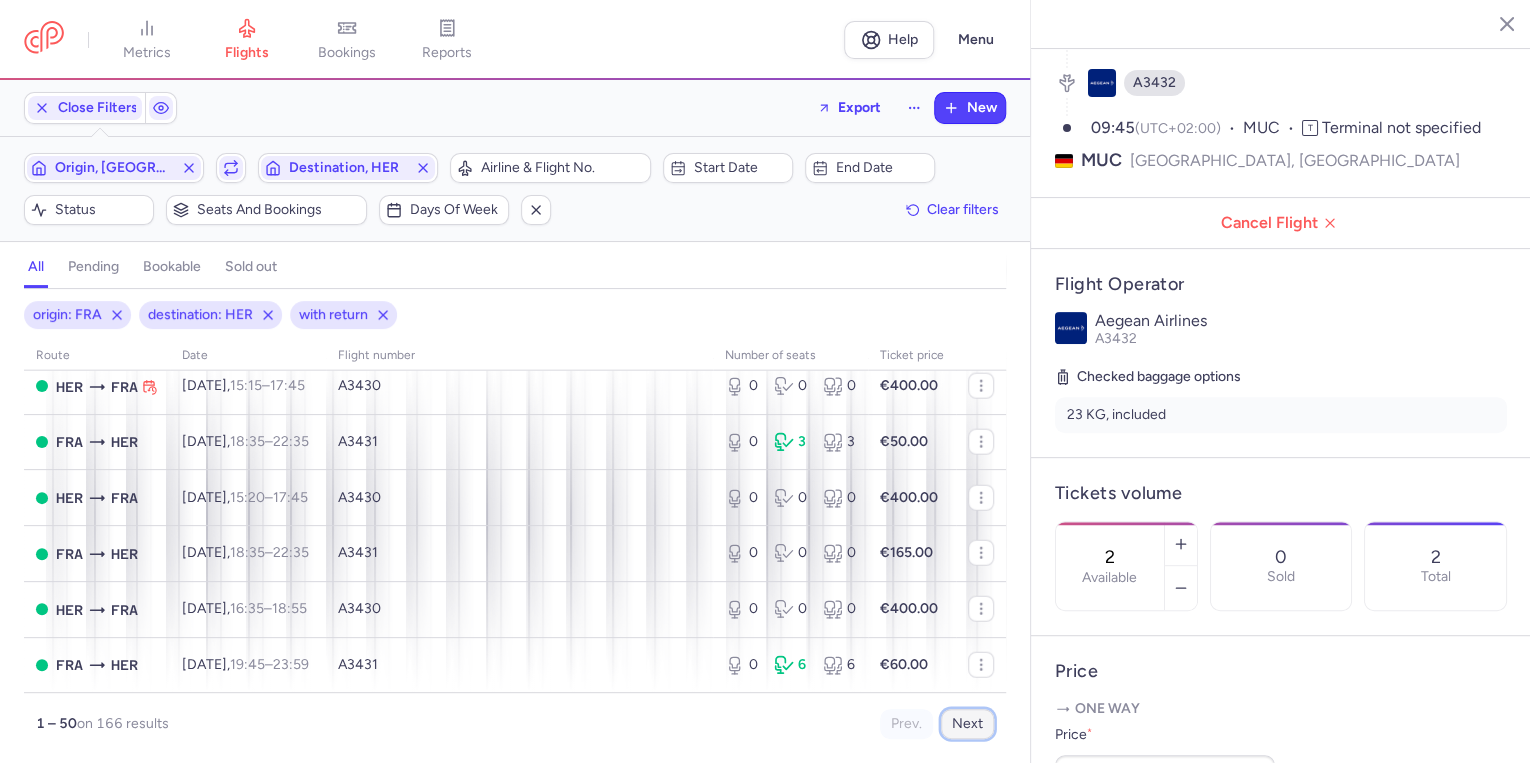 click on "Next" at bounding box center (967, 724) 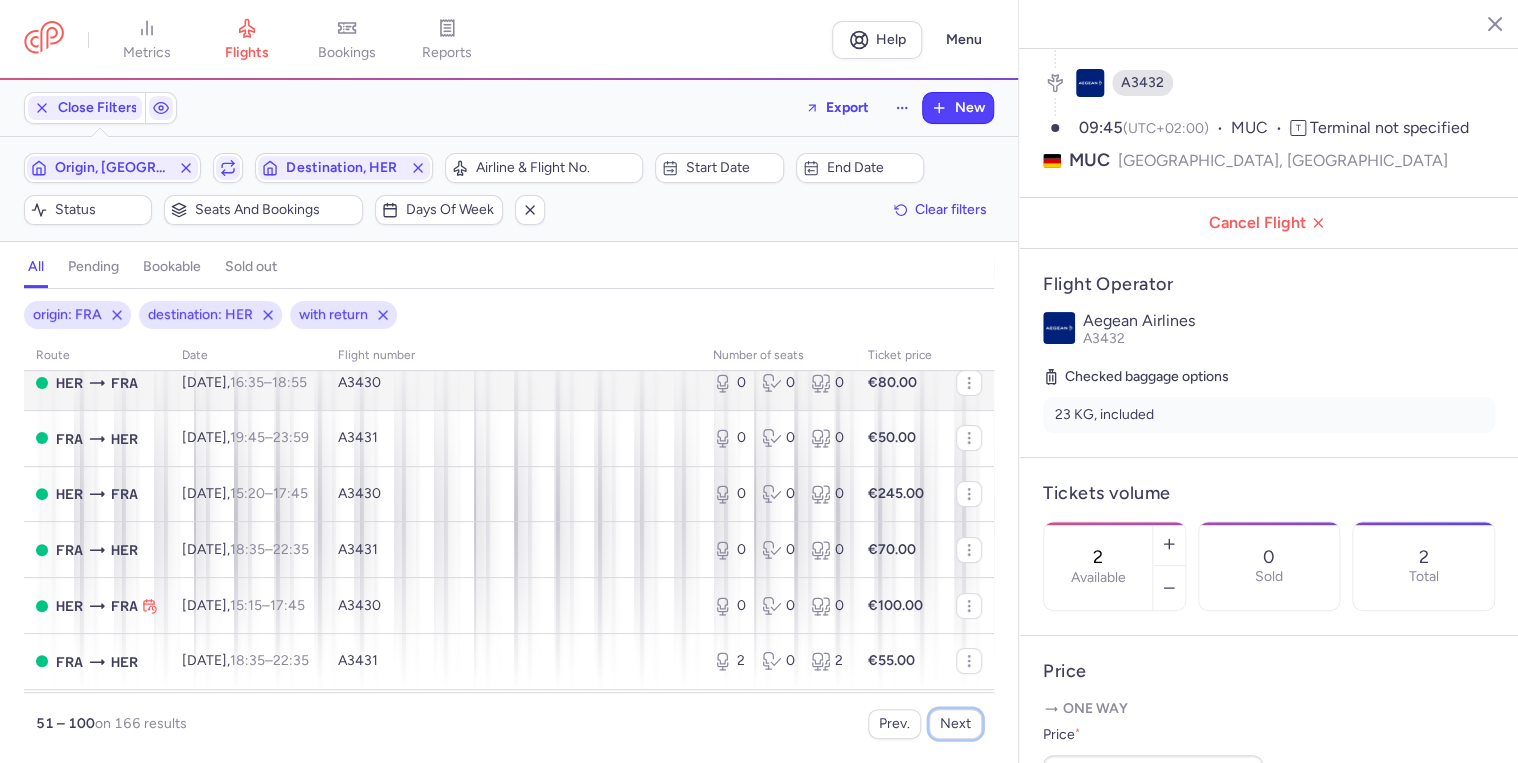 scroll, scrollTop: 240, scrollLeft: 0, axis: vertical 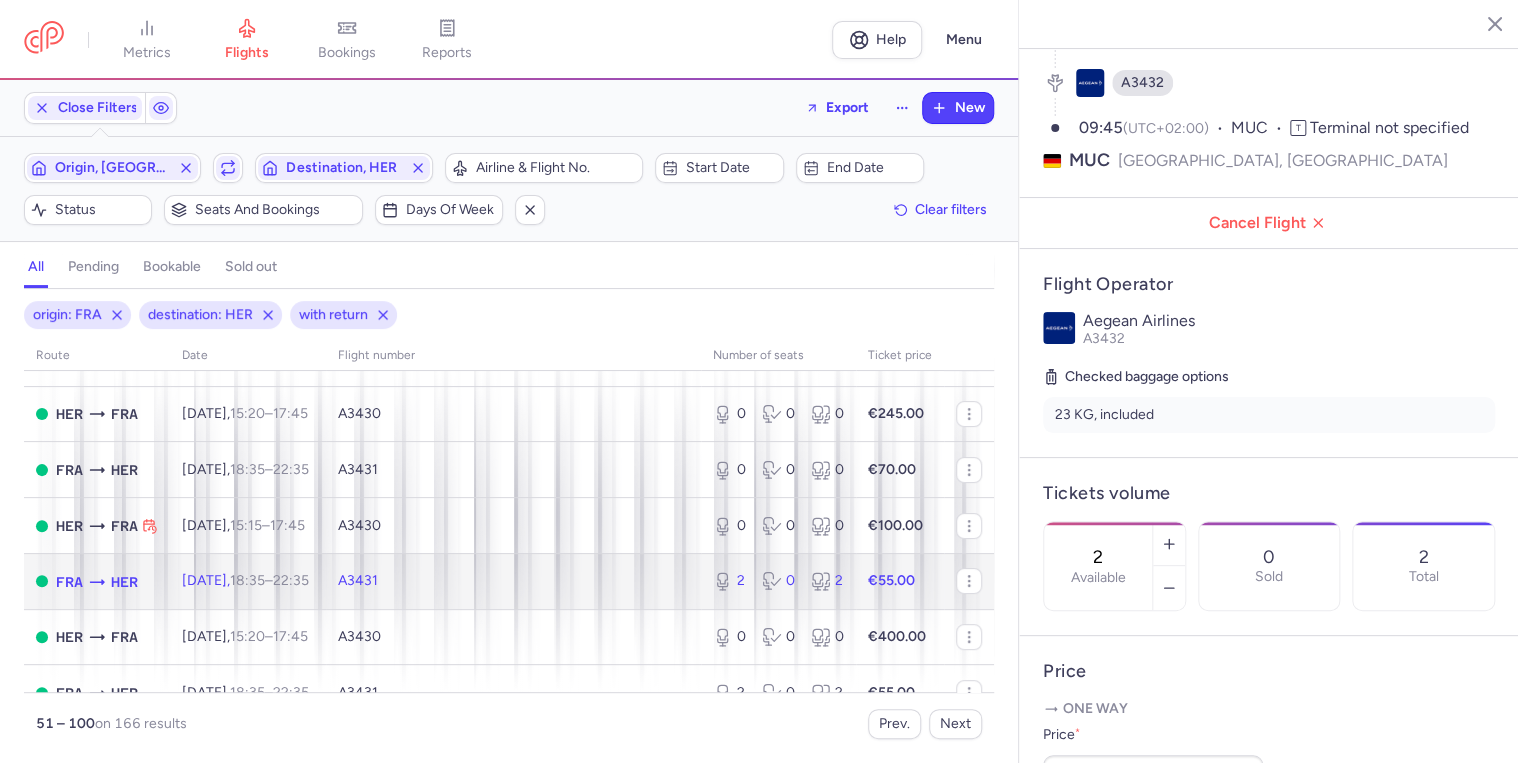 click on "A3431" 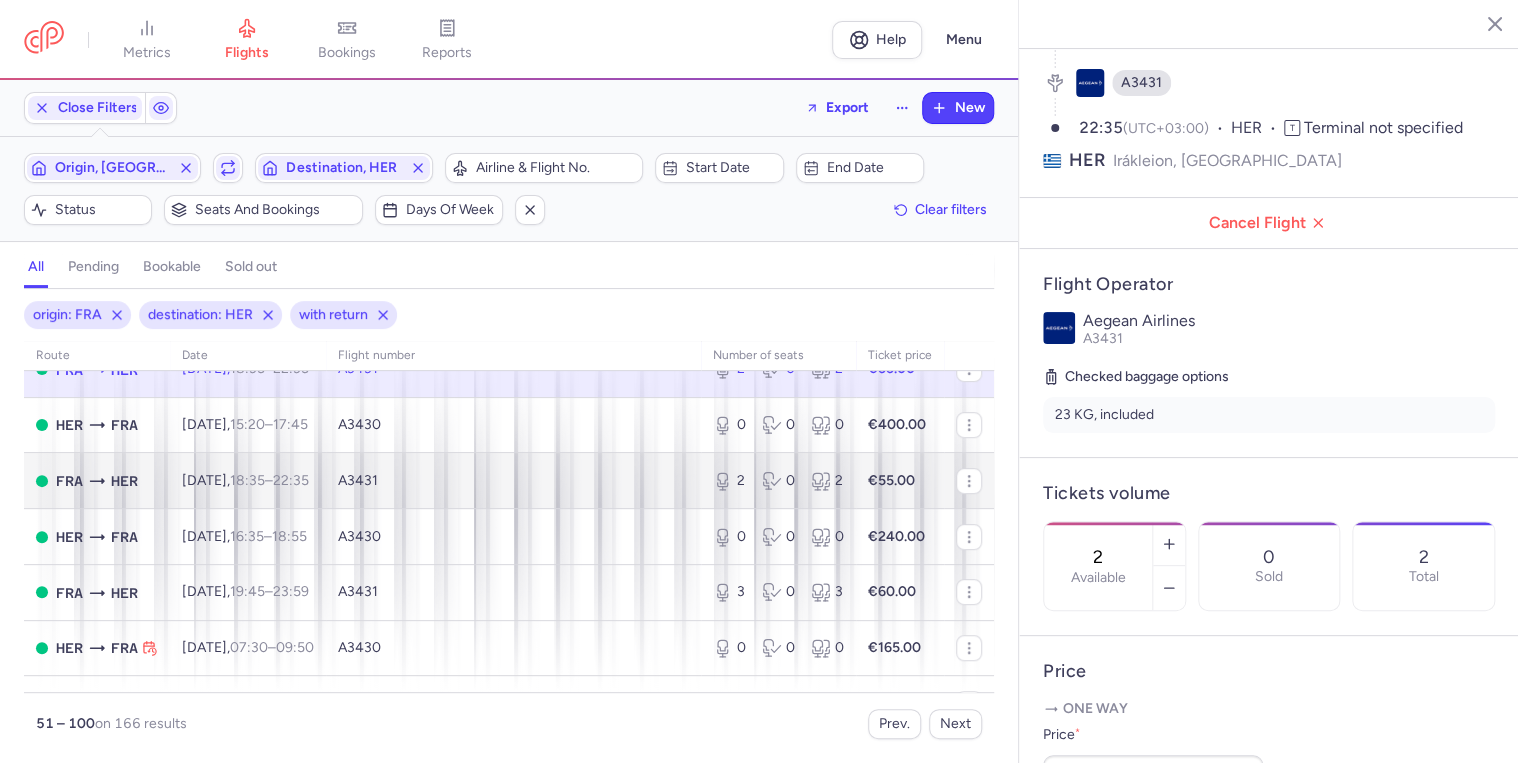 scroll, scrollTop: 480, scrollLeft: 0, axis: vertical 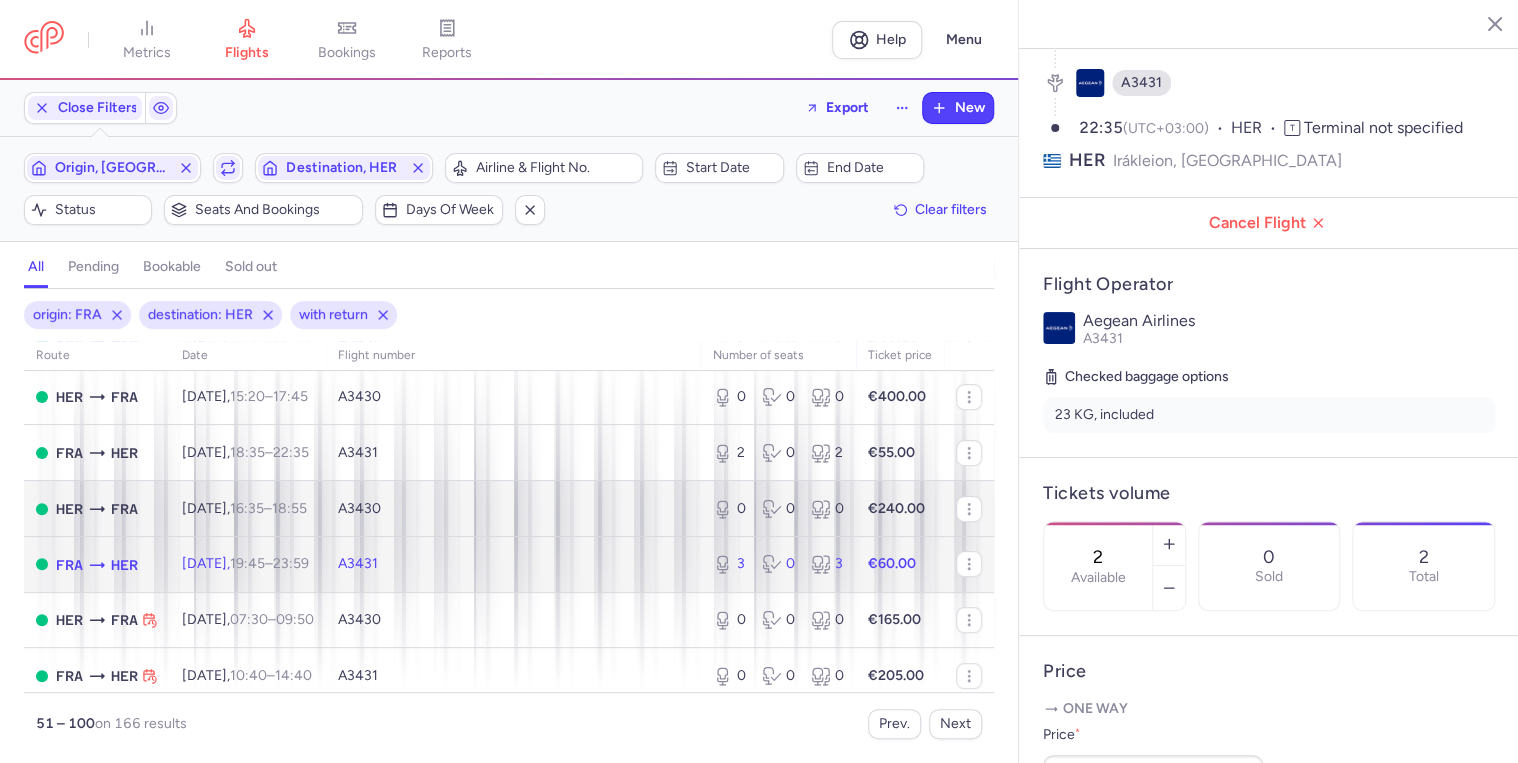 drag, startPoint x: 355, startPoint y: 589, endPoint x: 511, endPoint y: 540, distance: 163.51453 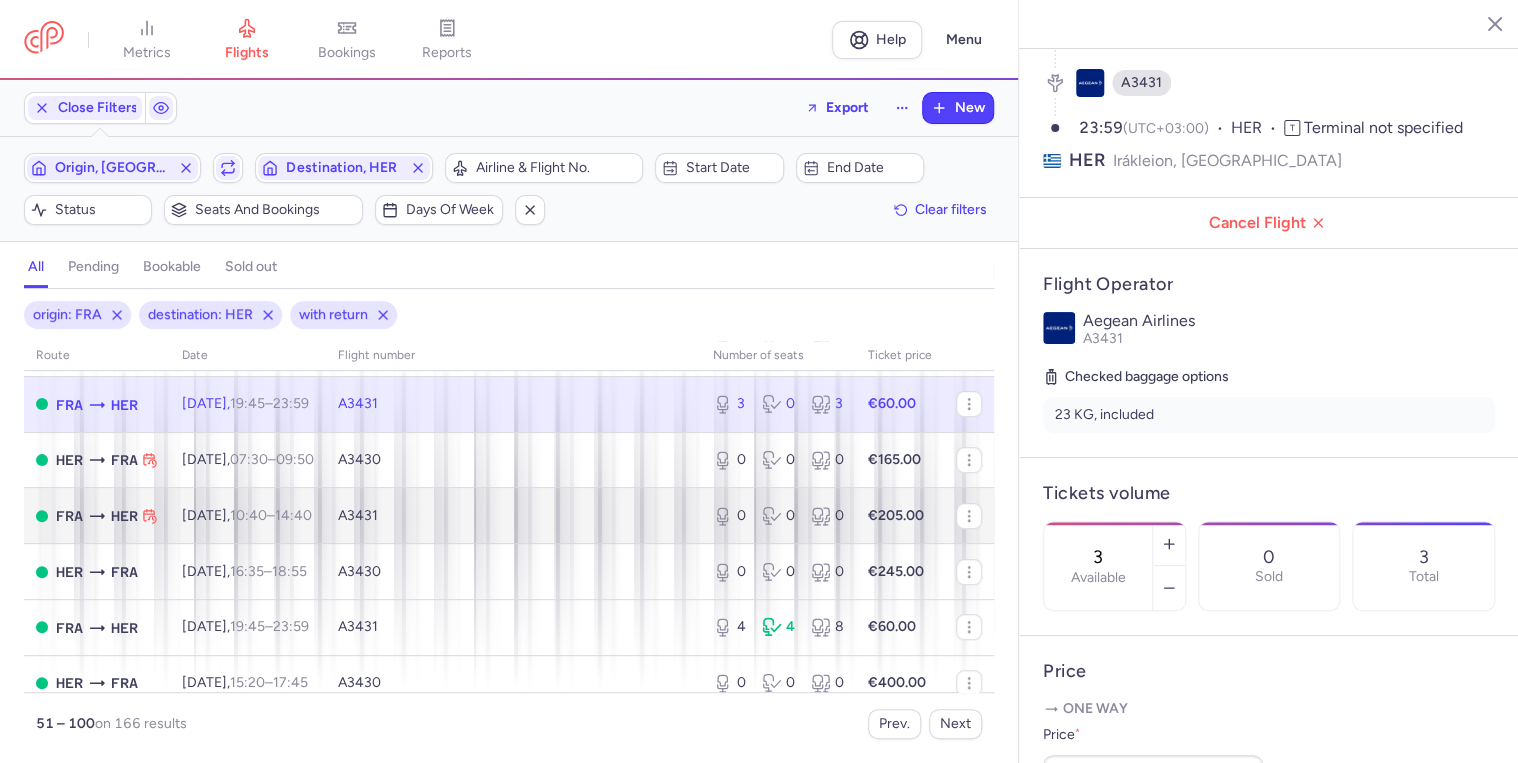 scroll, scrollTop: 720, scrollLeft: 0, axis: vertical 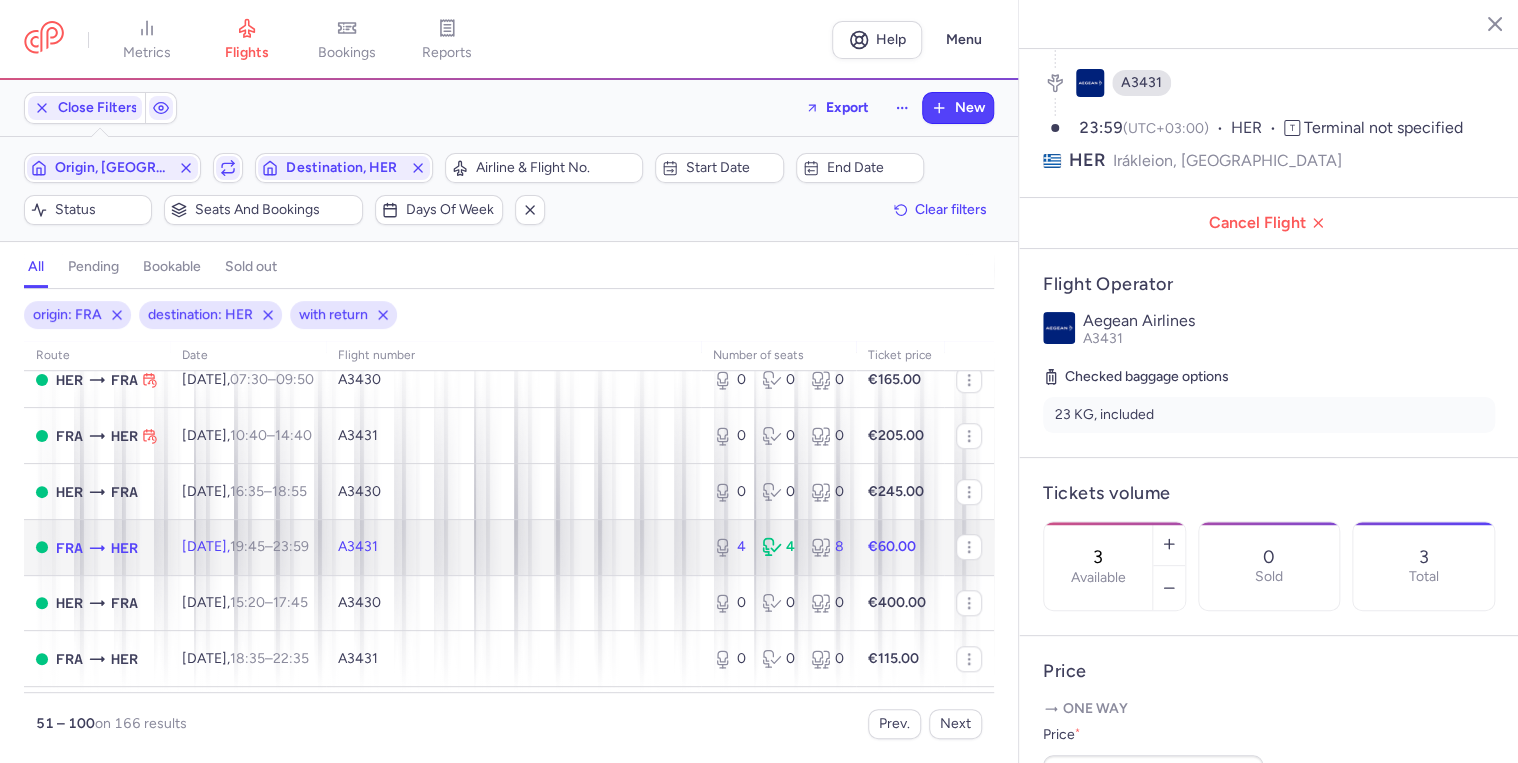 click on "A3431" 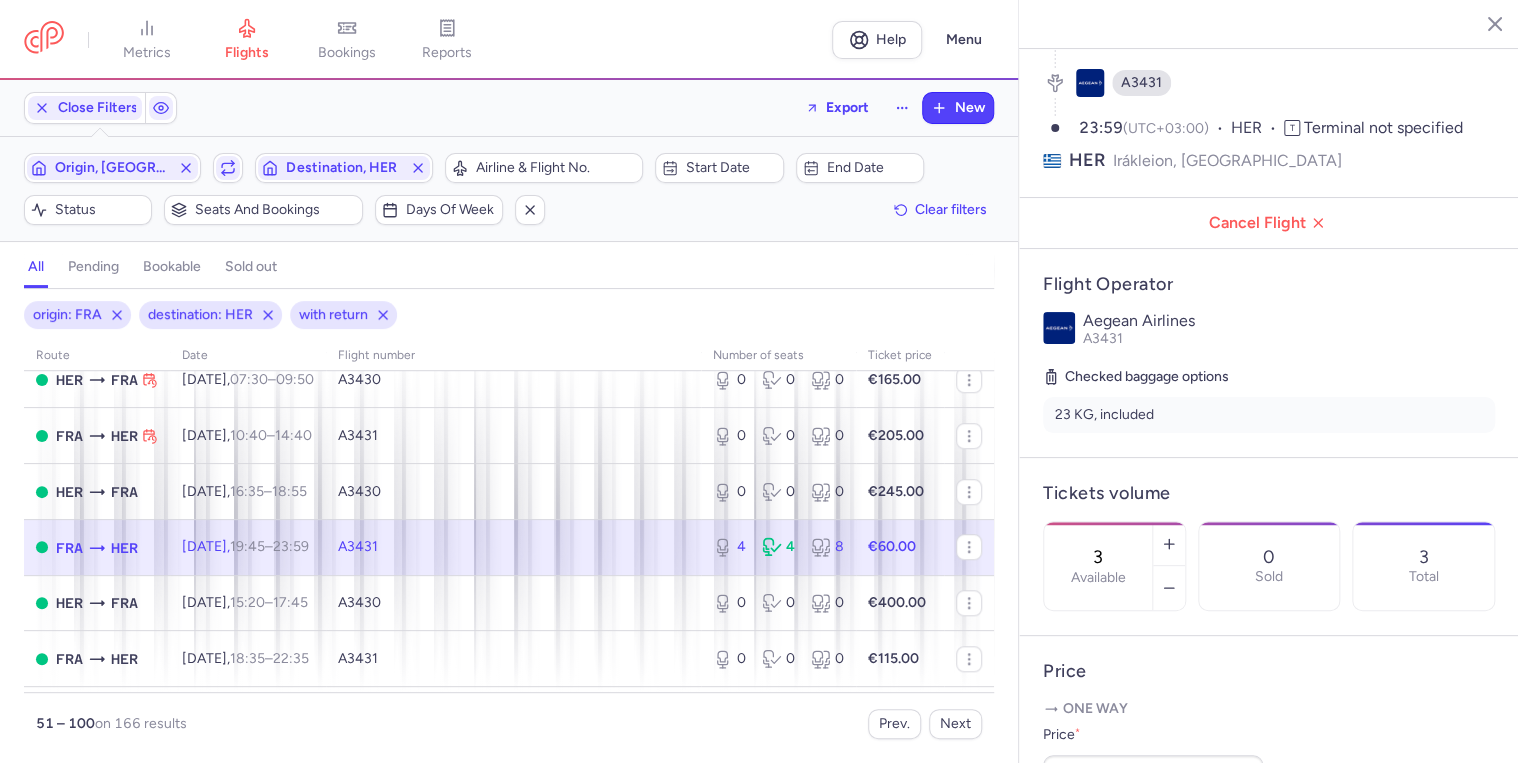 type on "4" 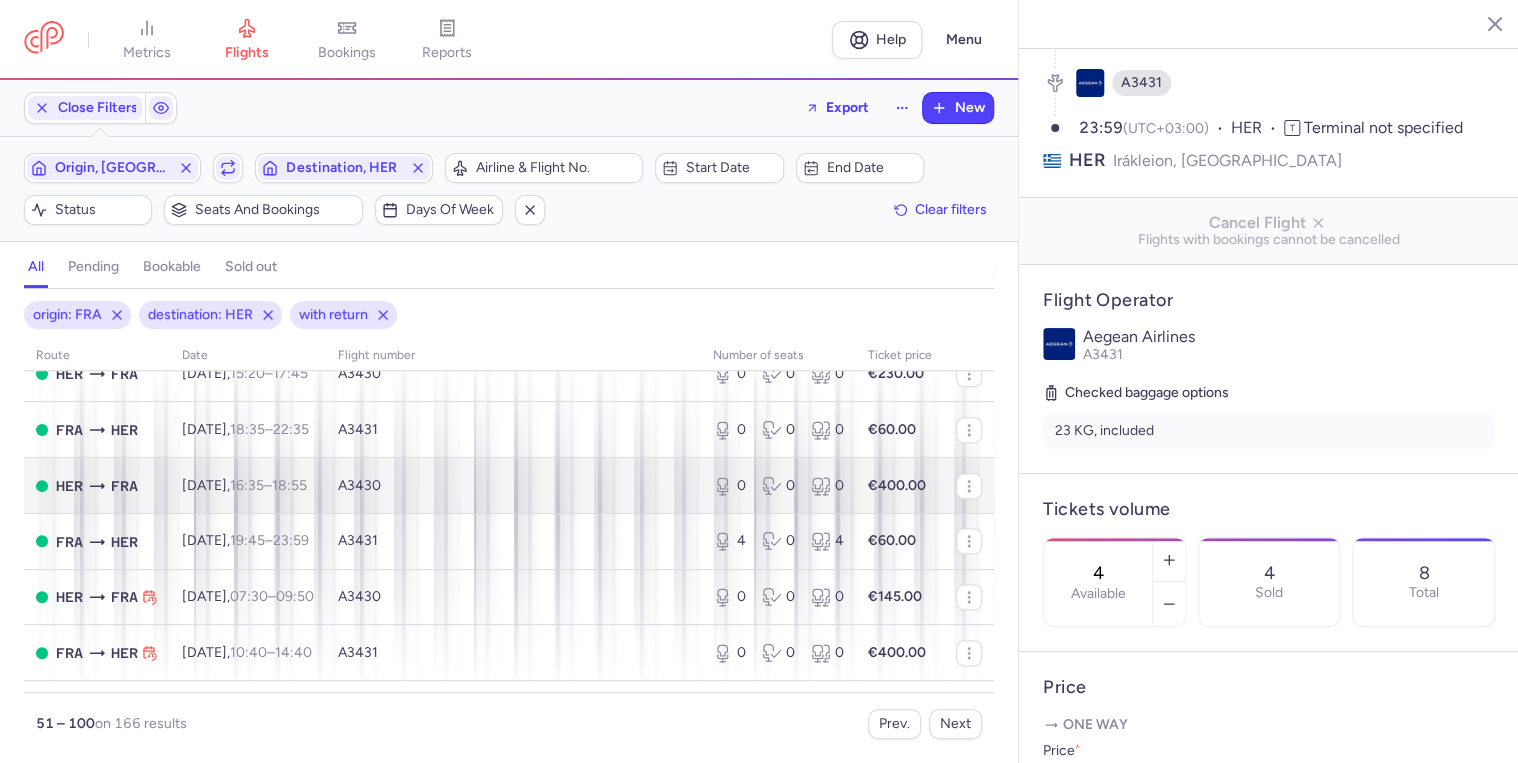 scroll, scrollTop: 1200, scrollLeft: 0, axis: vertical 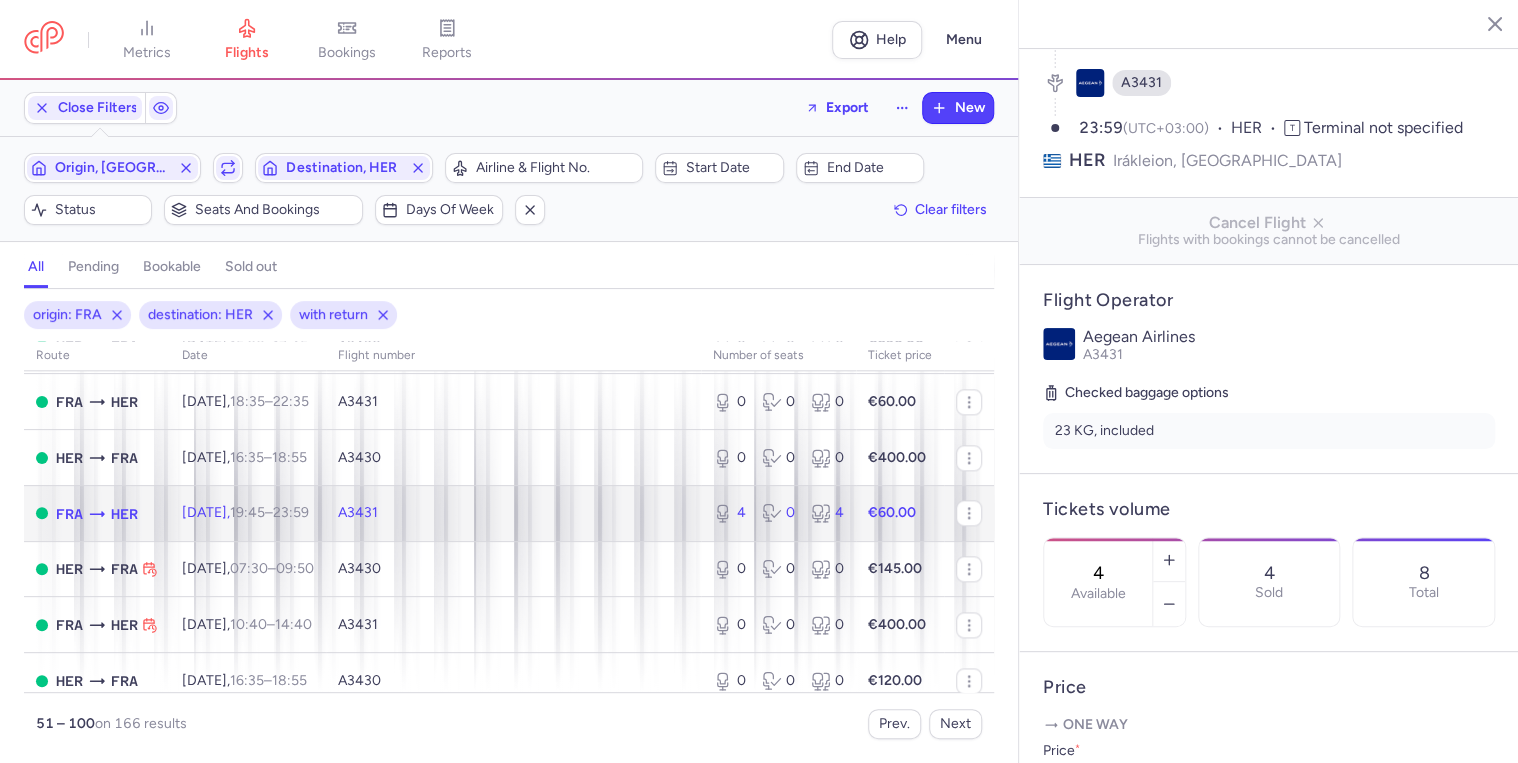click on "A3431" 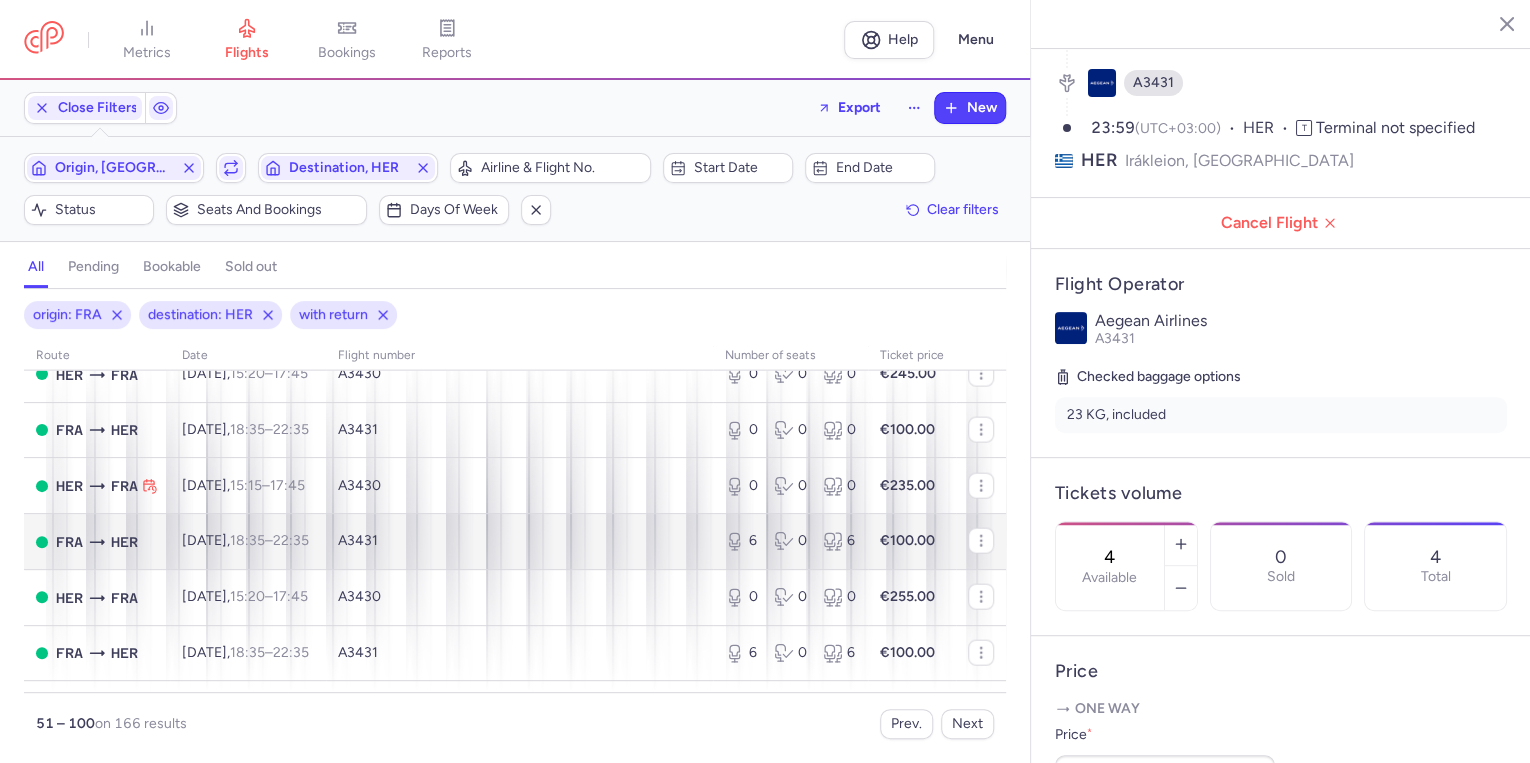 scroll, scrollTop: 2400, scrollLeft: 0, axis: vertical 